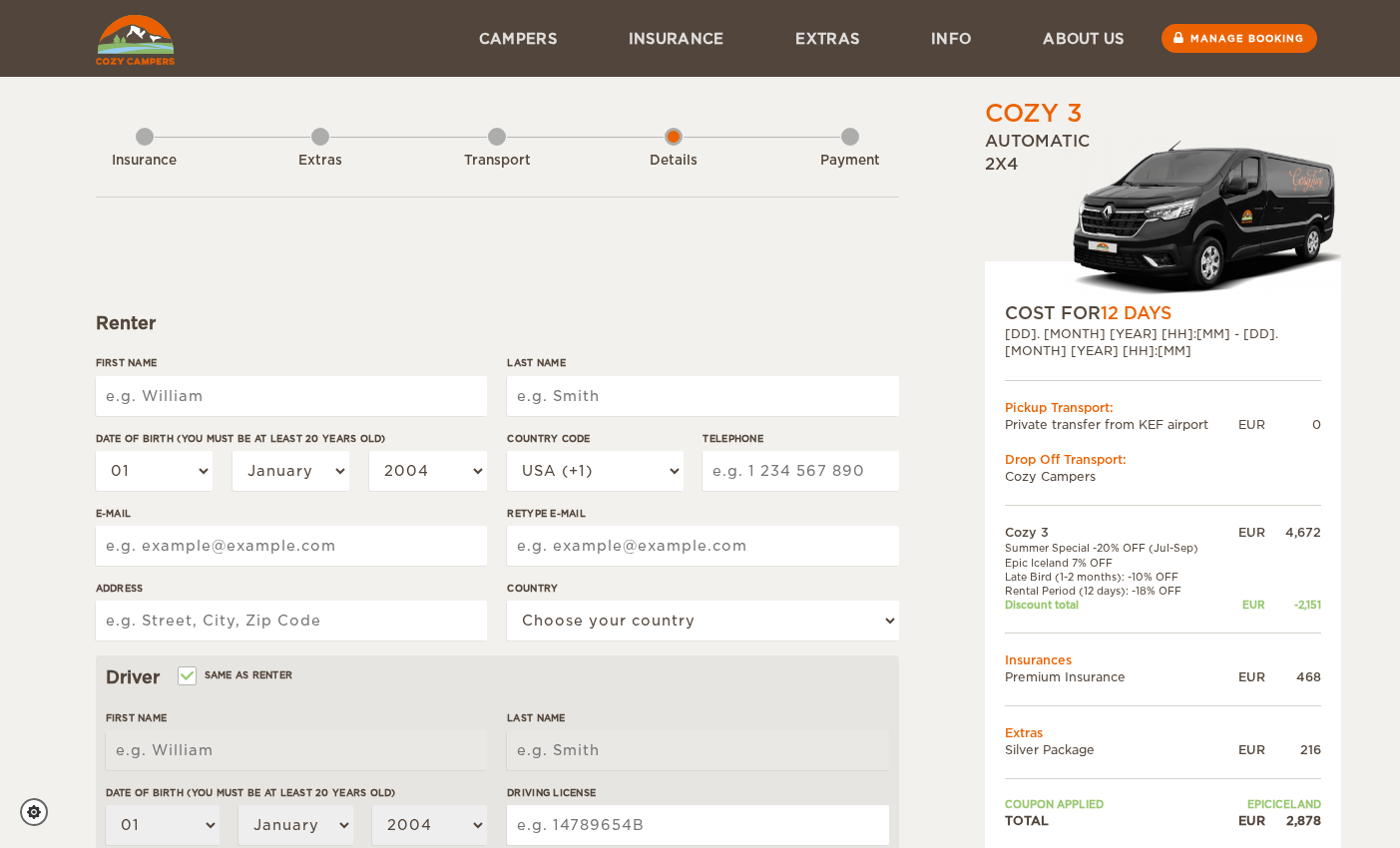 scroll, scrollTop: 0, scrollLeft: 0, axis: both 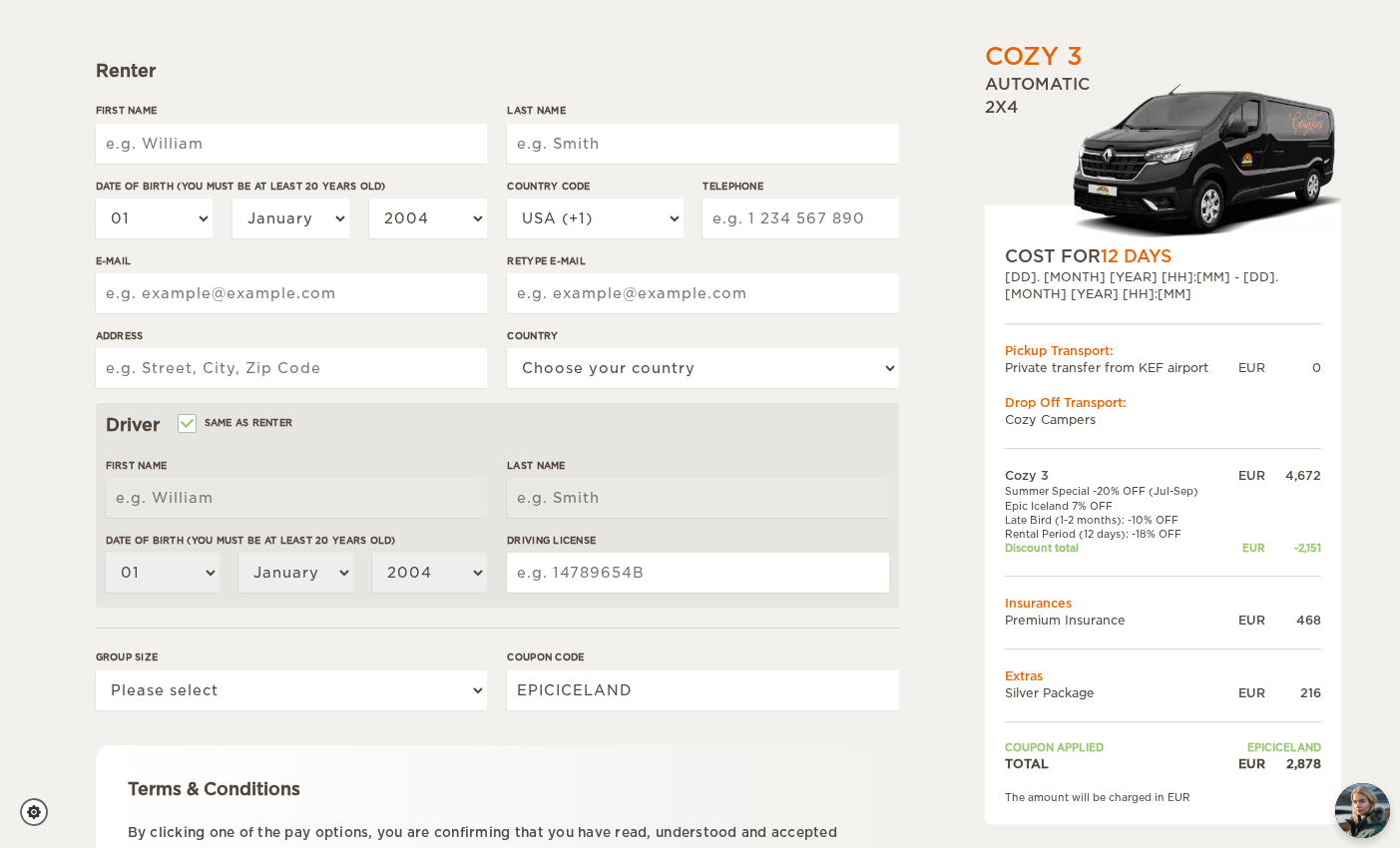 click on "First Name" at bounding box center (291, 144) 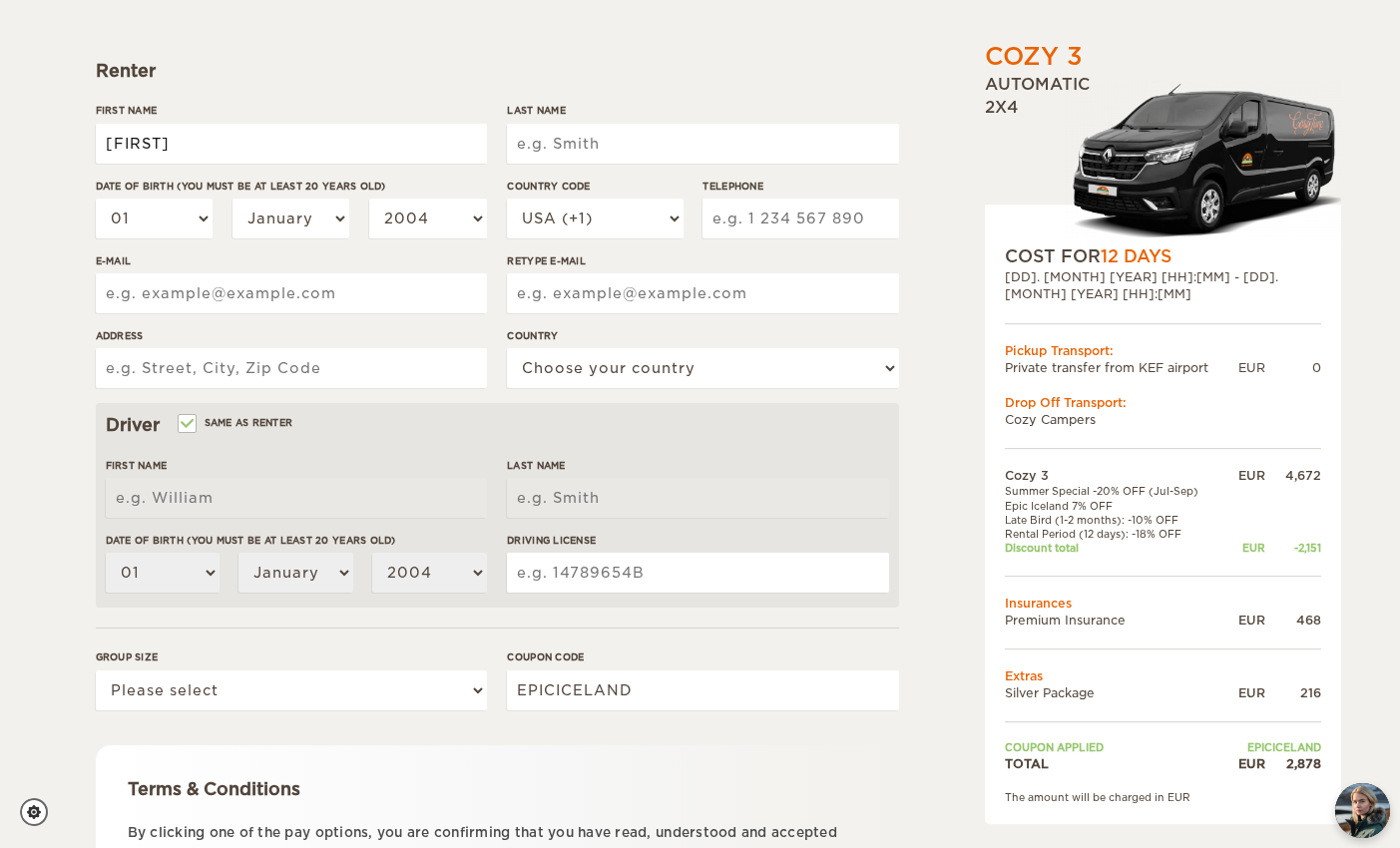 type on "[FIRST]" 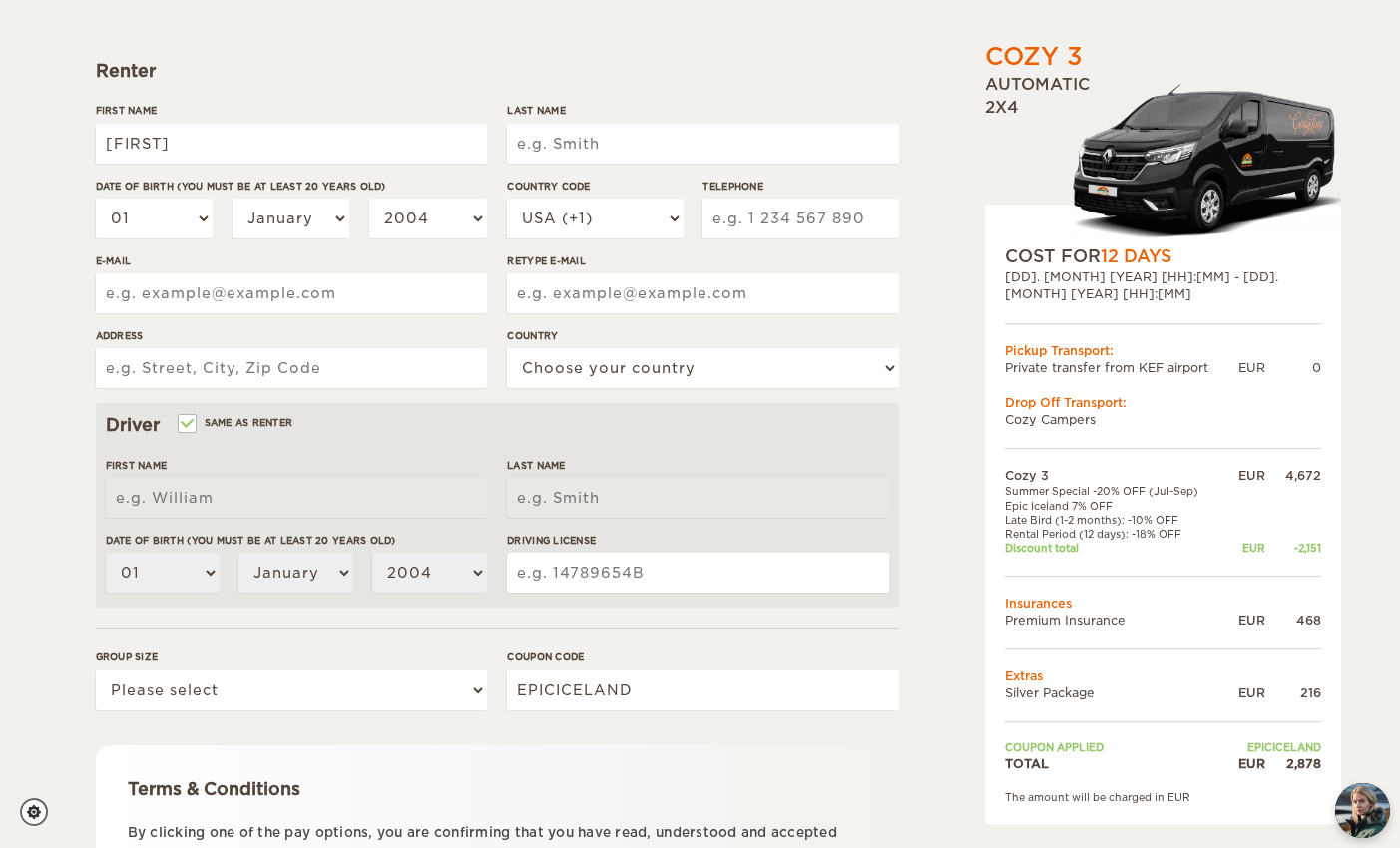 type on "[FIRST]" 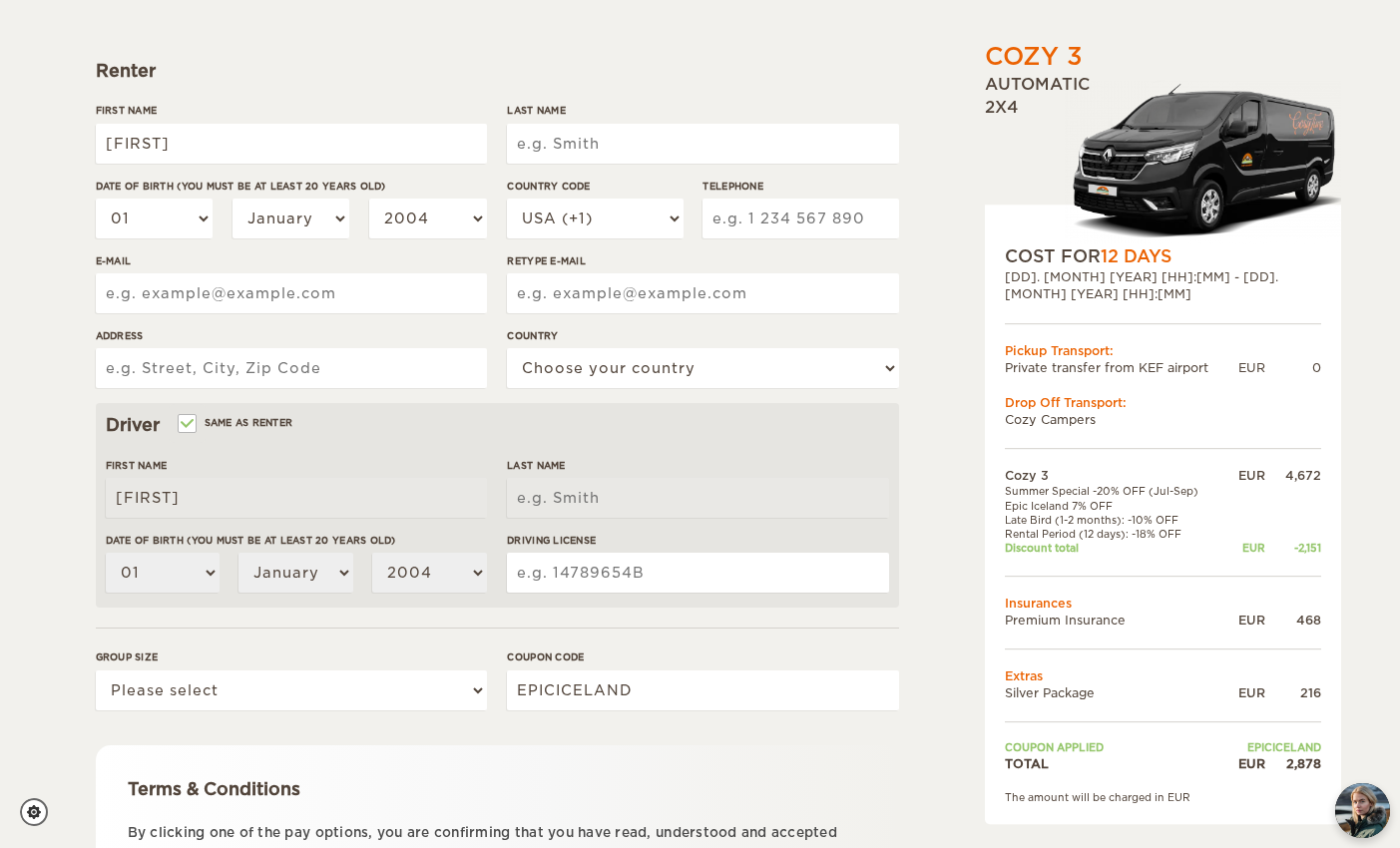 click on "Last Name" at bounding box center (702, 144) 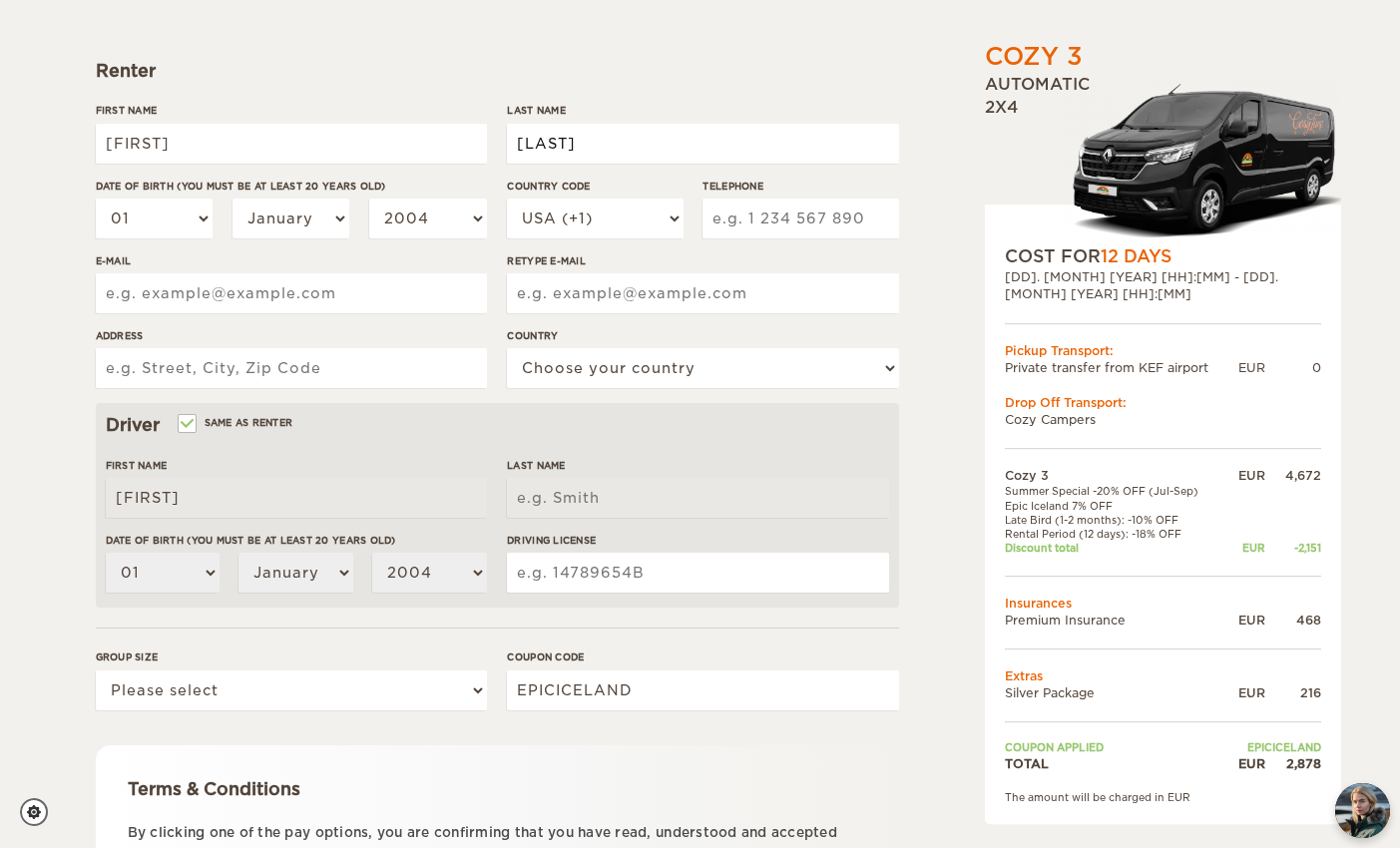 type on "[LAST]" 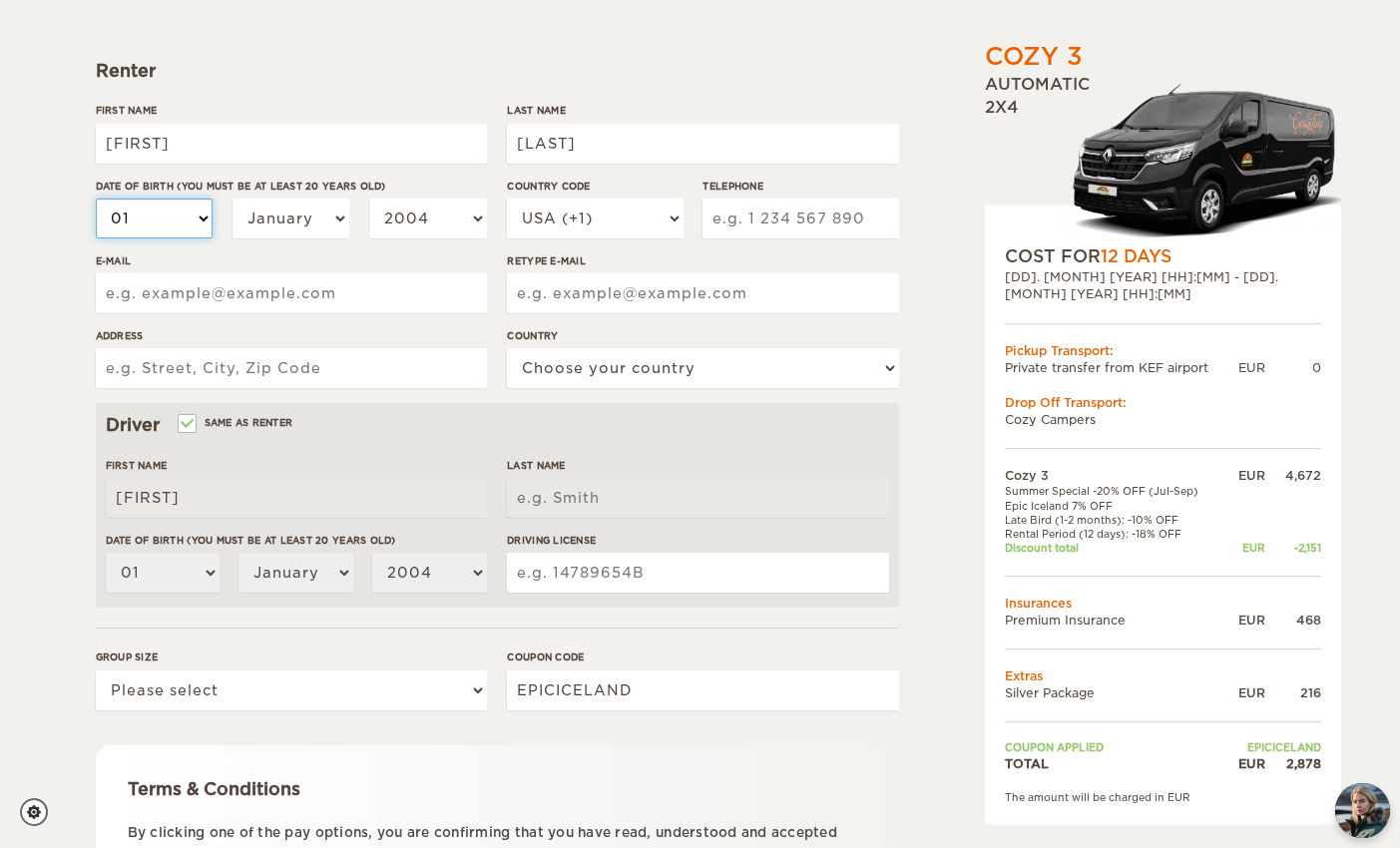 type on "[LAST]" 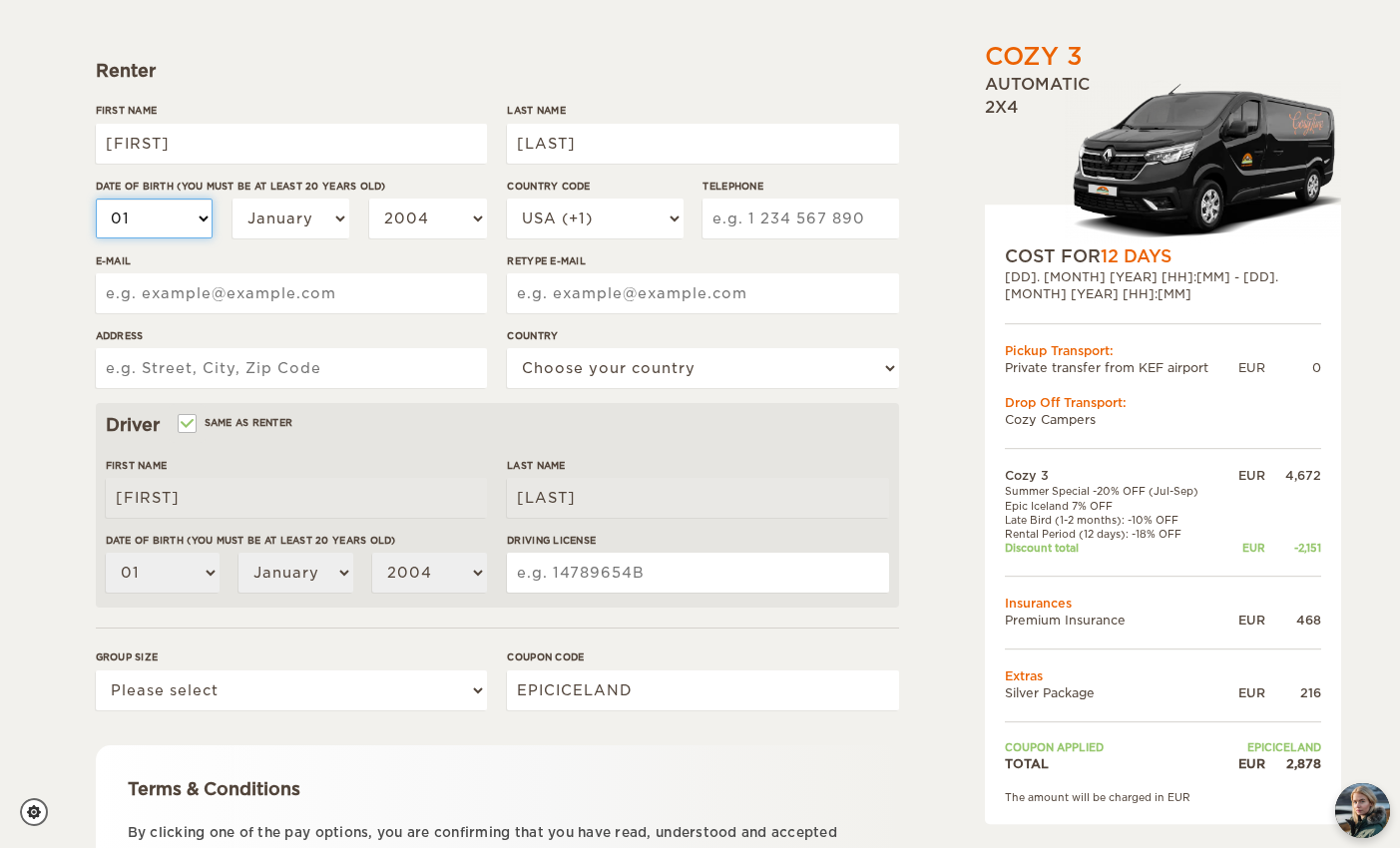 select on "08" 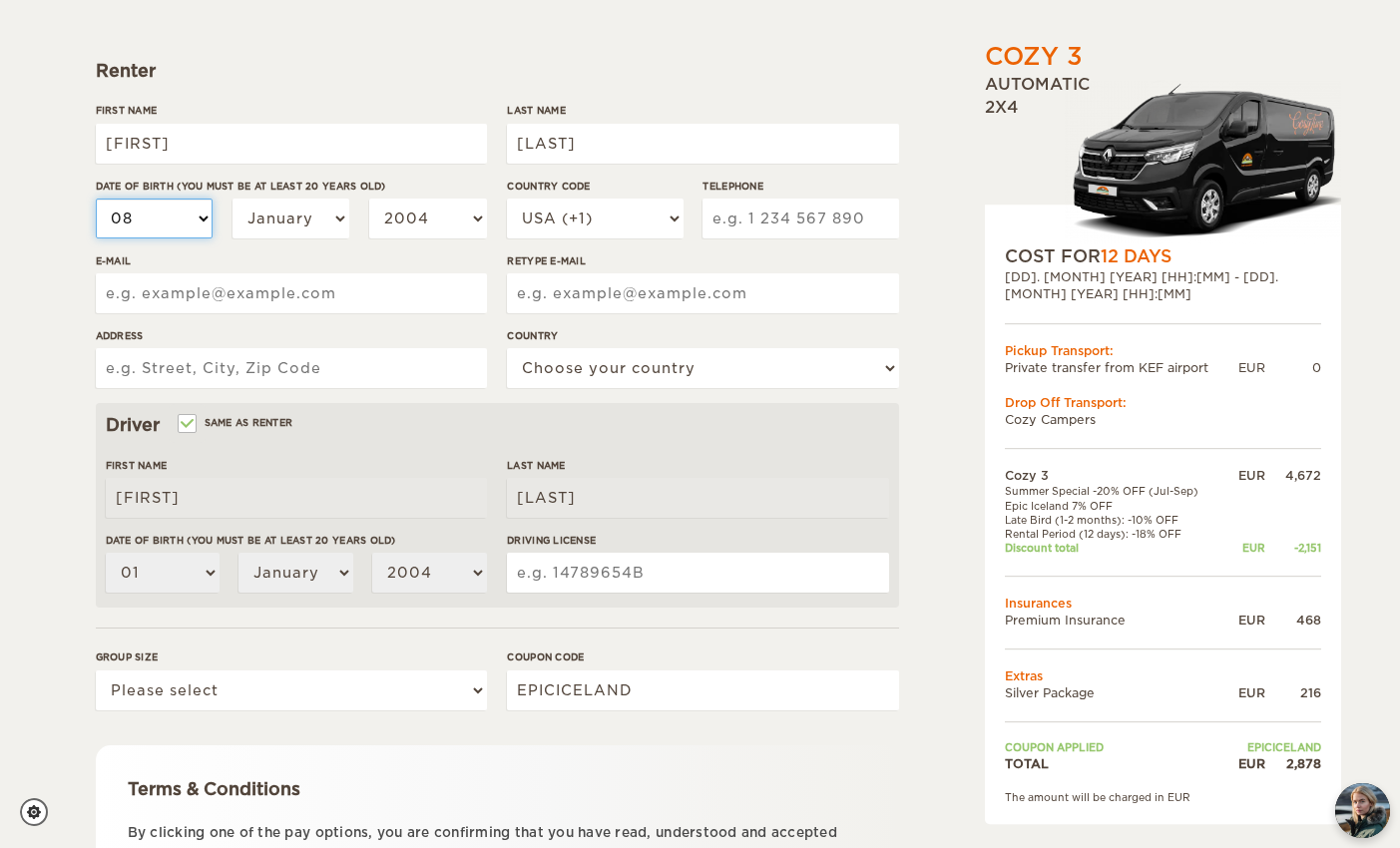 select on "08" 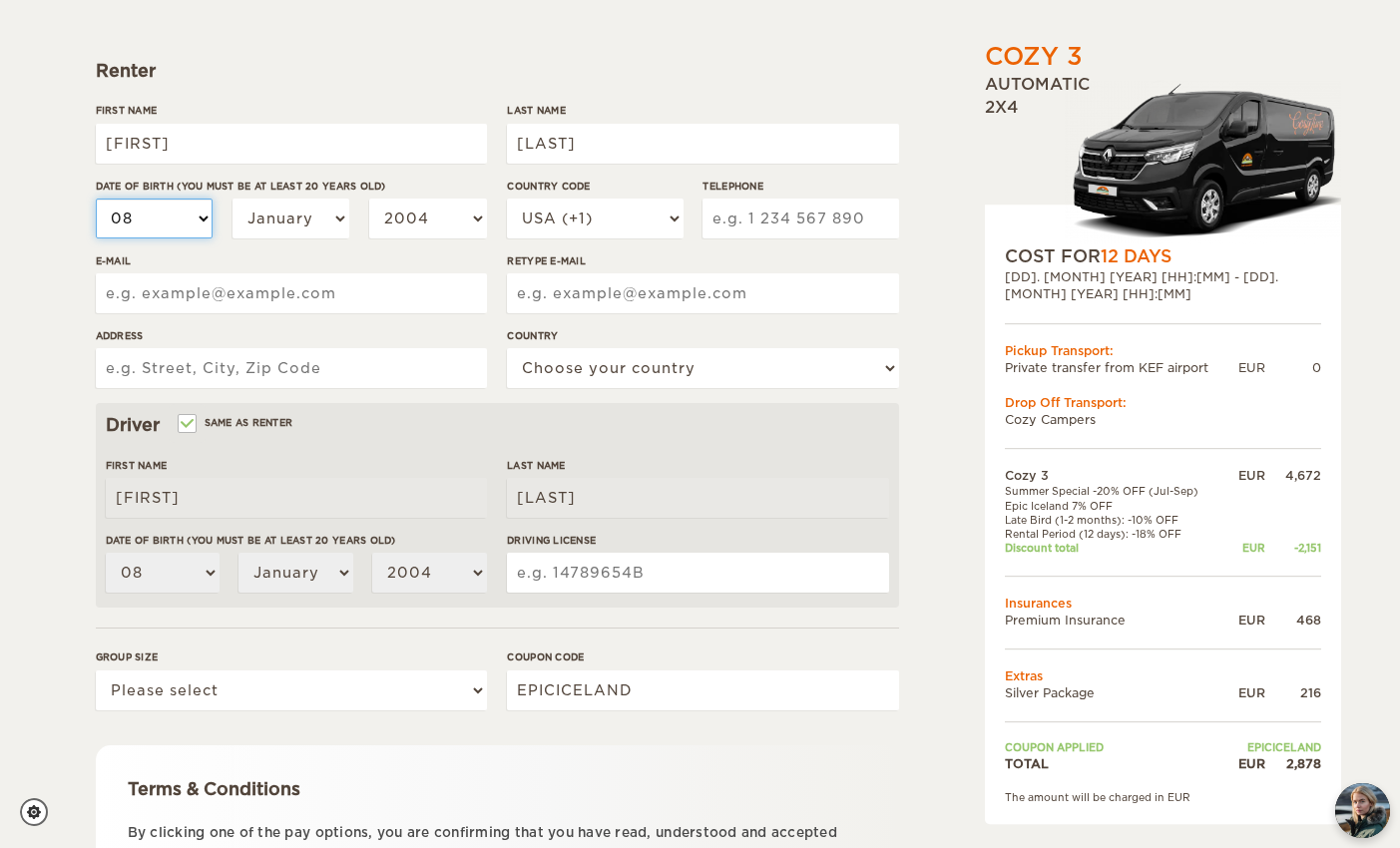 click on "01
02
03
04
05
06
07
08
09
10
11
12
13
14
15
16
17
18
19
20
21
22
23
24
25
26
27
28
29
30
31" at bounding box center (155, 218) 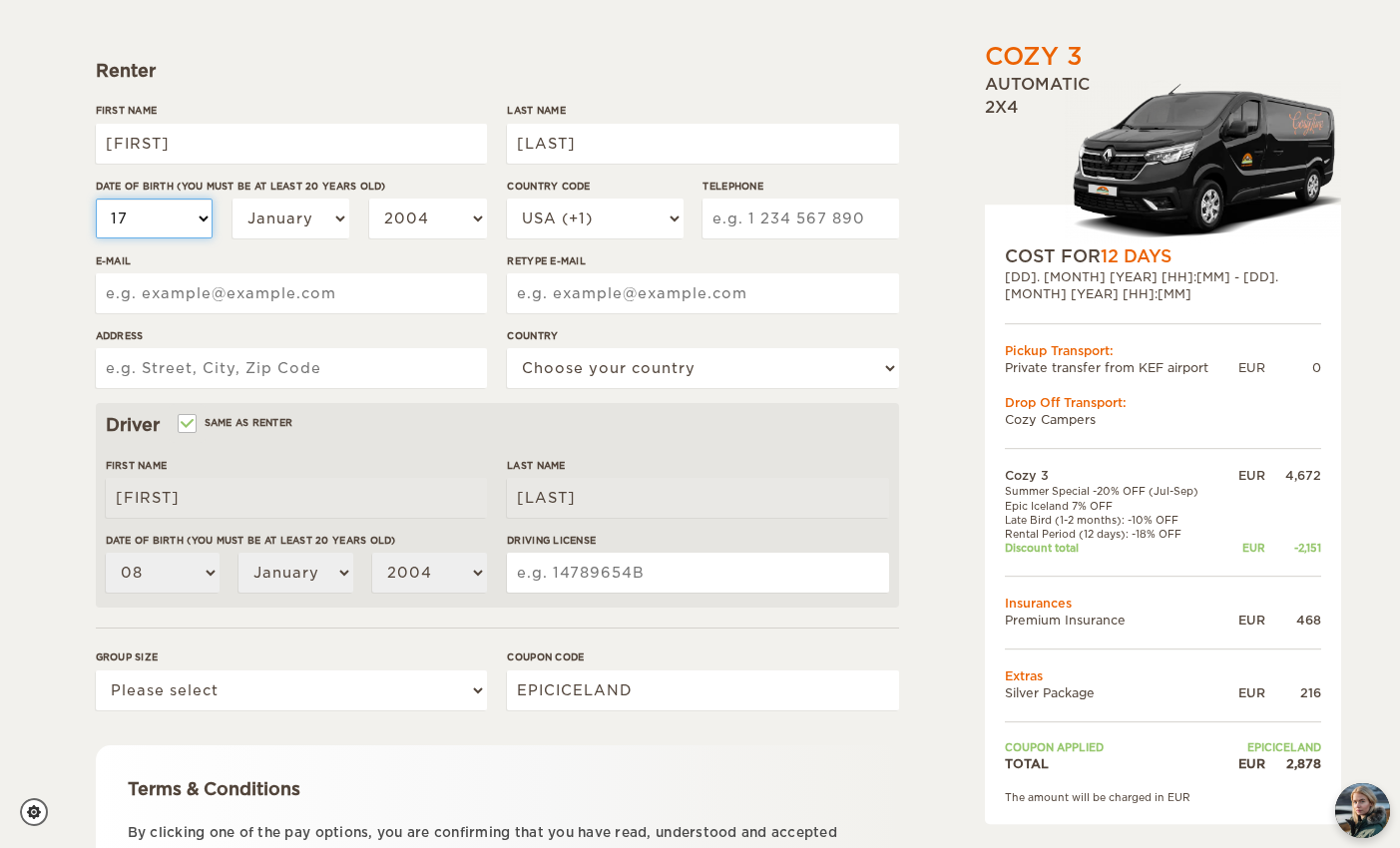 select on "17" 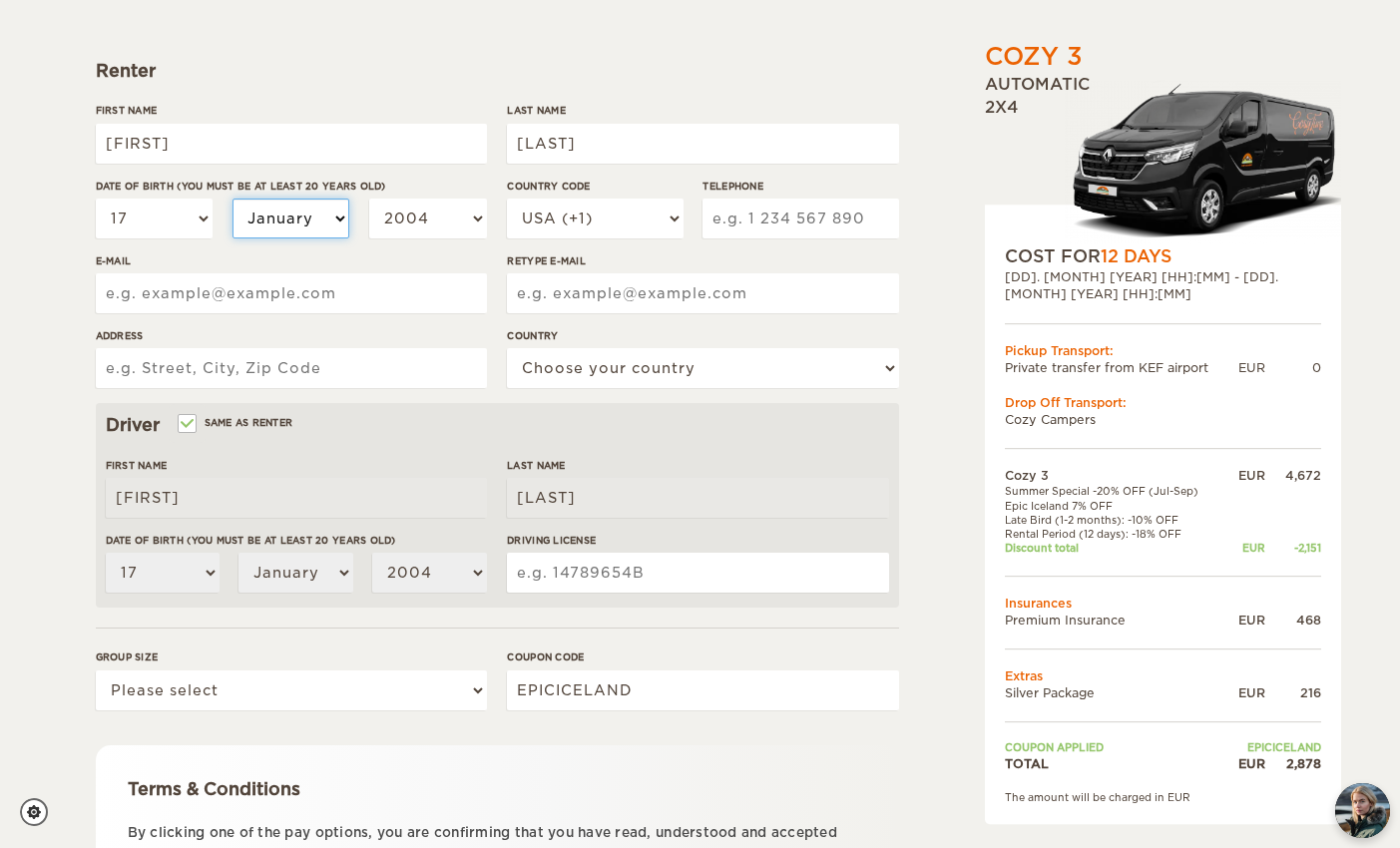click on "January
February
March
April
May
June
July
August
September
October
November
December" at bounding box center (291, 218) 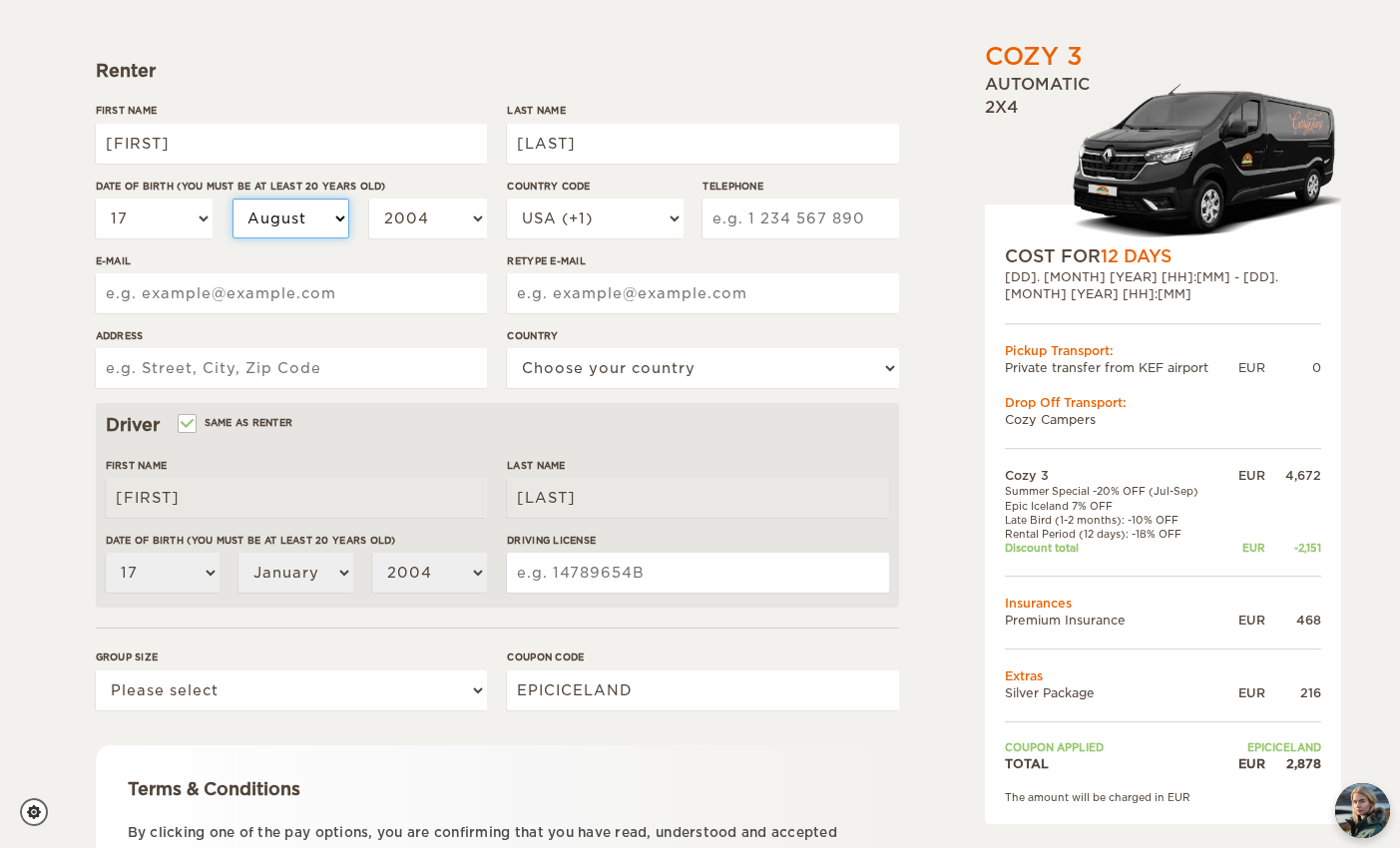 select on "08" 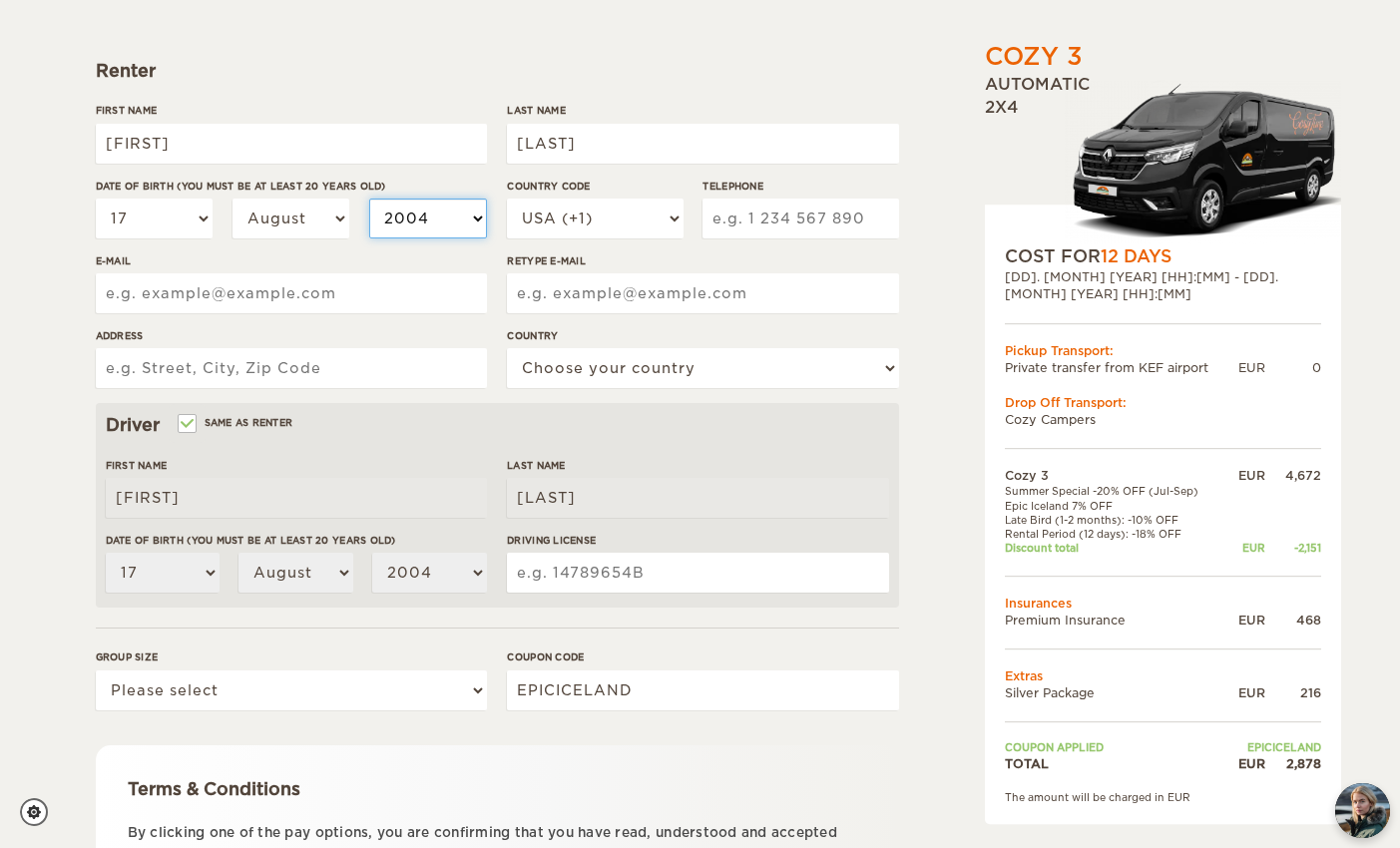 click on "2004 2003 2002 2001 2000 1999 1998 1997 1996 1995 1994 1993 1992 1991 1990 1989 1988 1987 1986 1985 1984 1983 1982 1981 1980 1979 1978 1977 1976 1975 1974 1973 1972 1971 1970 1969 1968 1967 1966 1965 1964 1963 1962 1961 1960 1959 1958 1957 1956 1955 1954 1953 1952 1951 1950 1949 1948 1947 1946 1945 1944 1943 1942 1941 1940 1939 1938 1937 1936 1935 1934 1933 1932 1931 1930 1929 1928 1927 1926 1925 1924 1923 1922 1921 1920 1919 1918 1917 1916 1915 1914 1913 1912 1911 1910 1909 1908 1907 1906 1905 1904 1903 1902 1901 1900 1899 1898 1897 1896 1895 1894 1893 1892 1891 1890 1889 1888 1887 1886 1885 1884 1883 1882 1881 1880 1879 1878 1877 1876 1875" at bounding box center (428, 218) 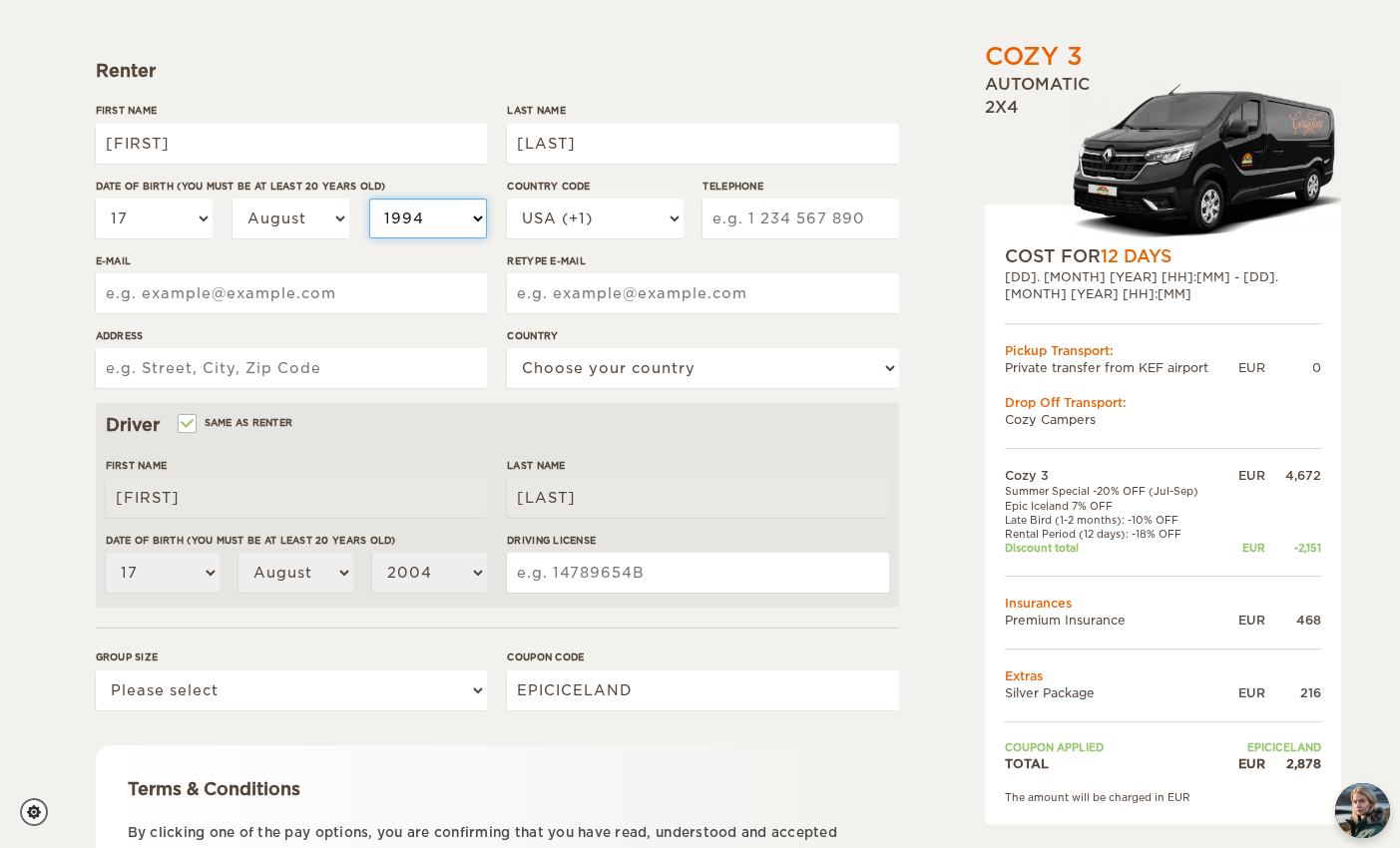 select on "1994" 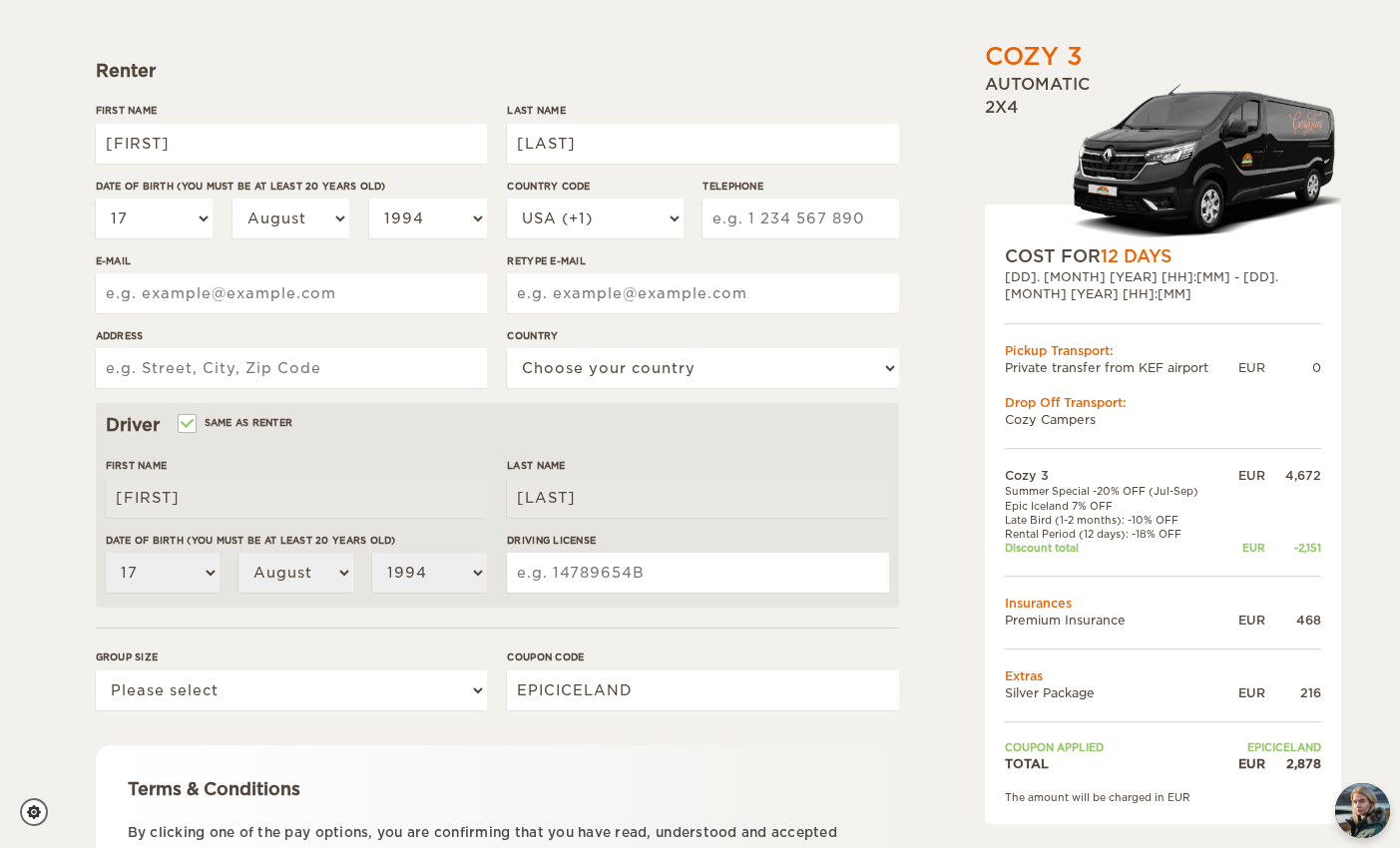 click on "E-mail" at bounding box center [291, 293] 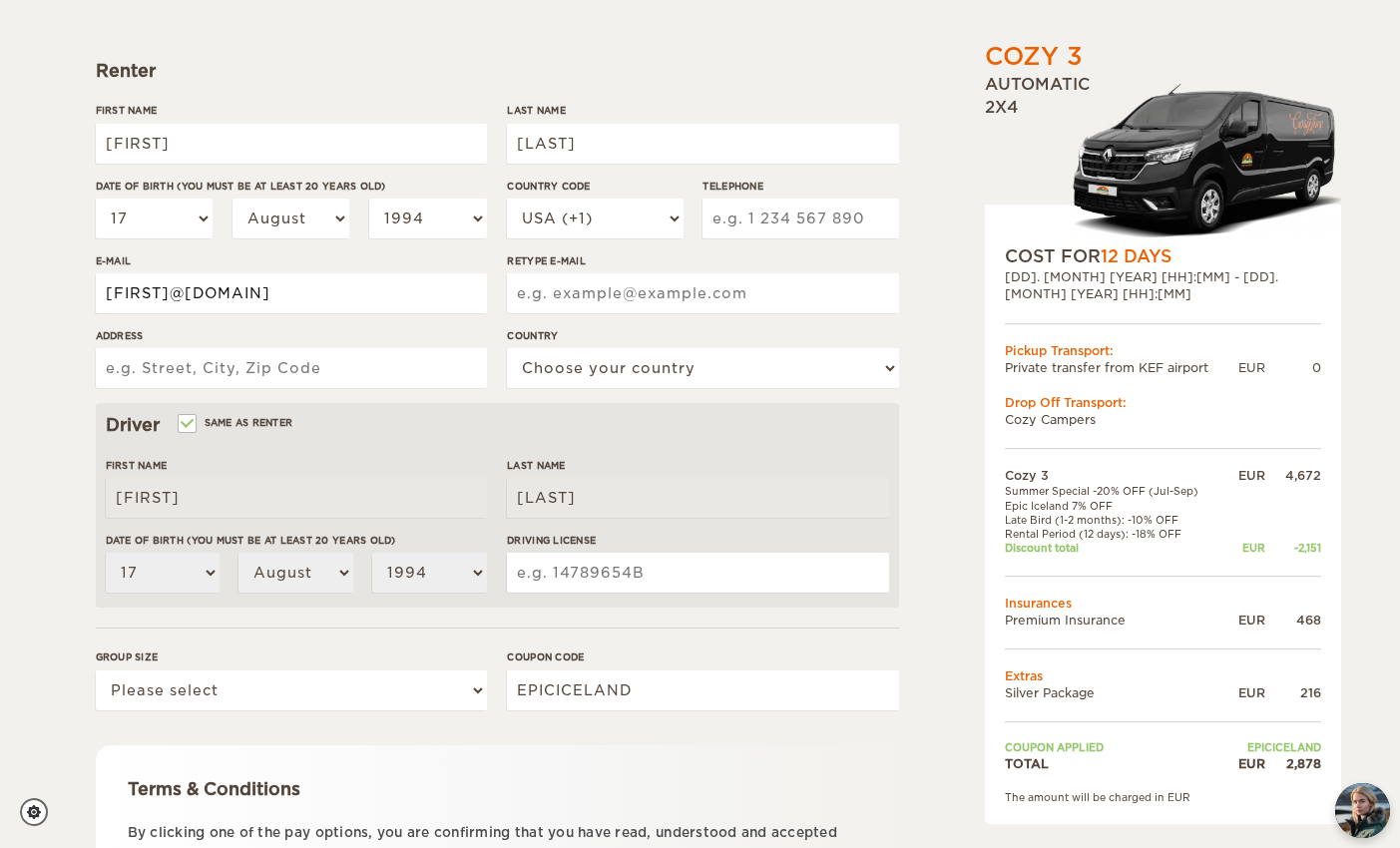 type on "[EMAIL]" 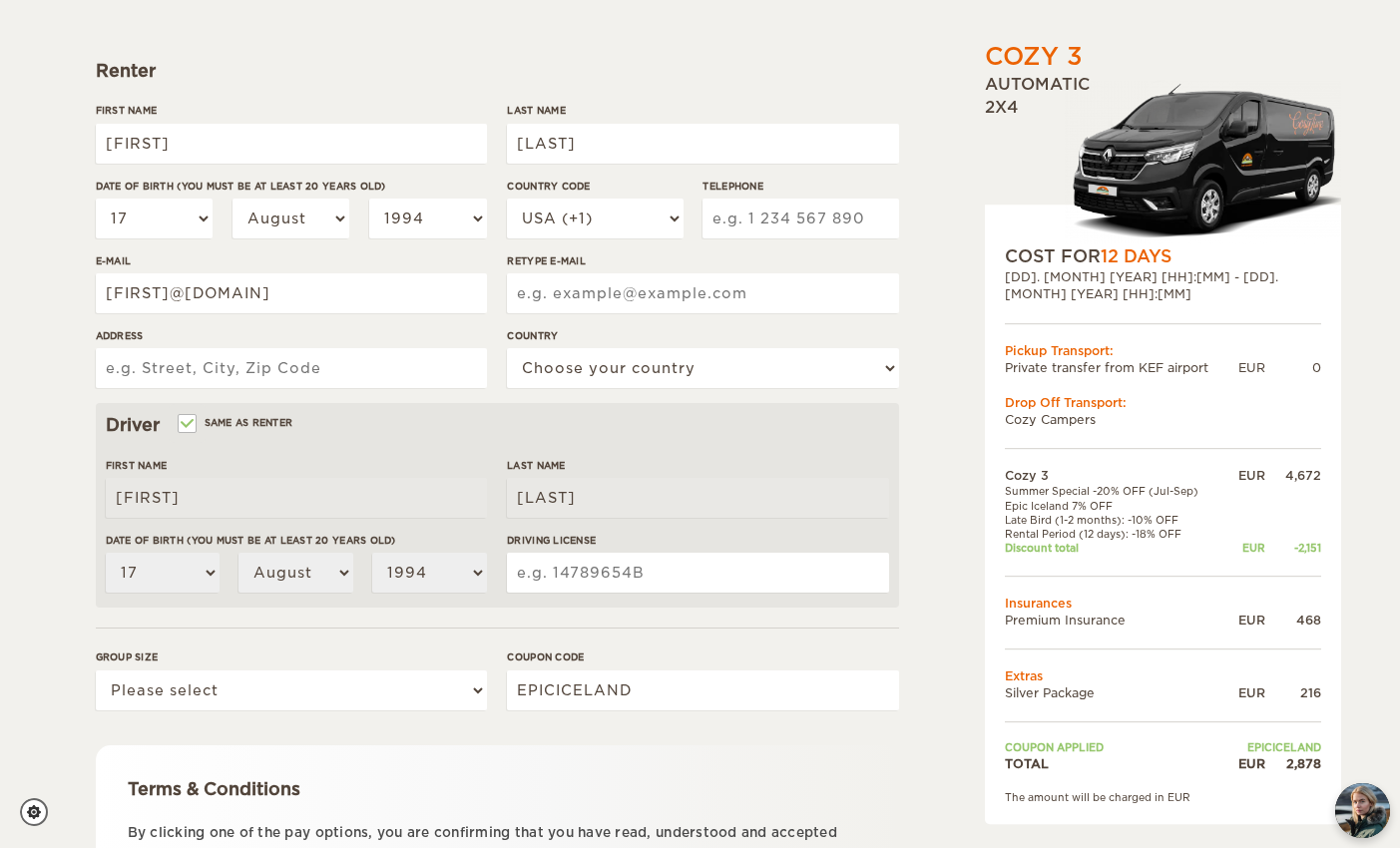 click on "Retype E-mail" at bounding box center [702, 293] 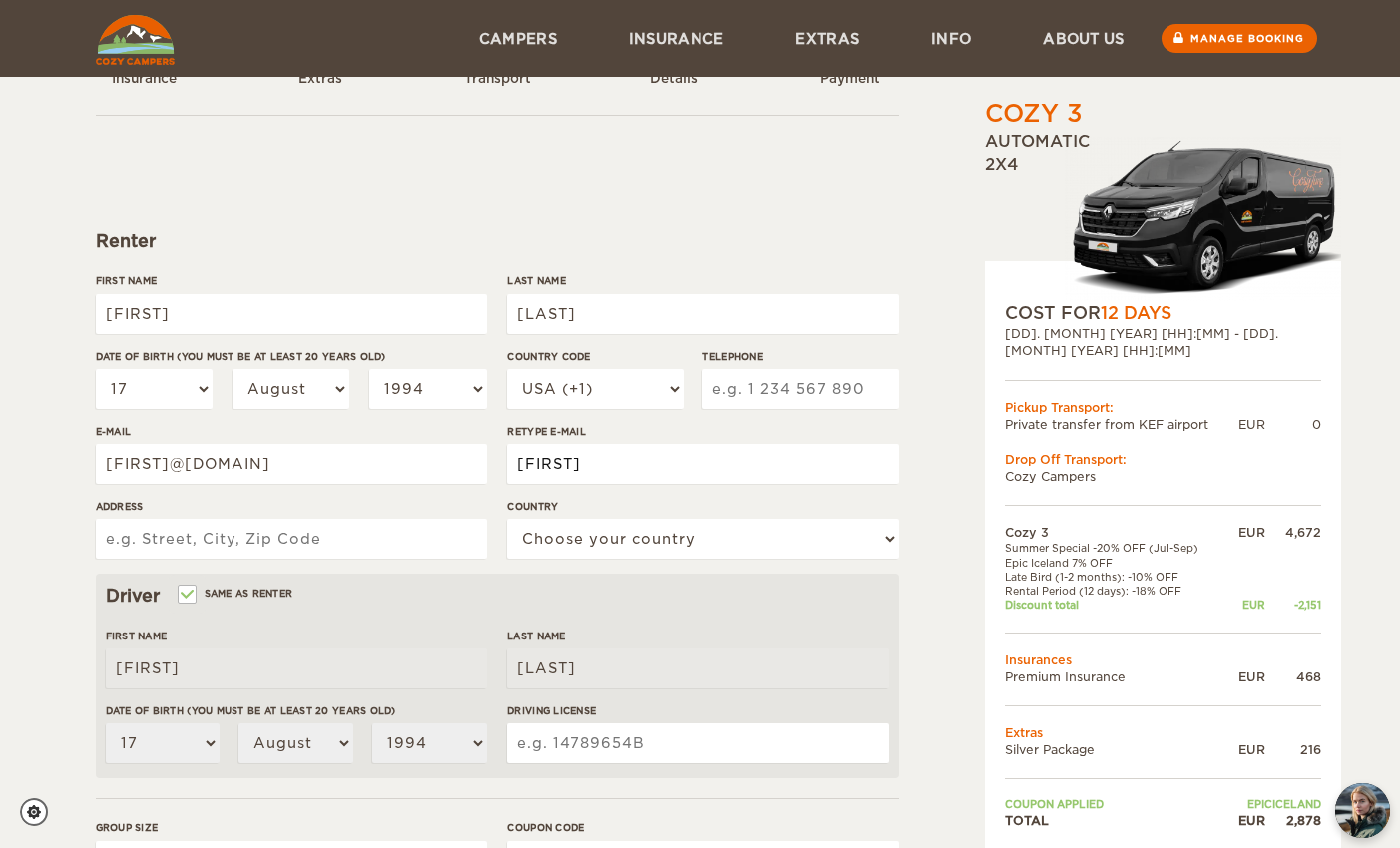 scroll, scrollTop: 0, scrollLeft: 0, axis: both 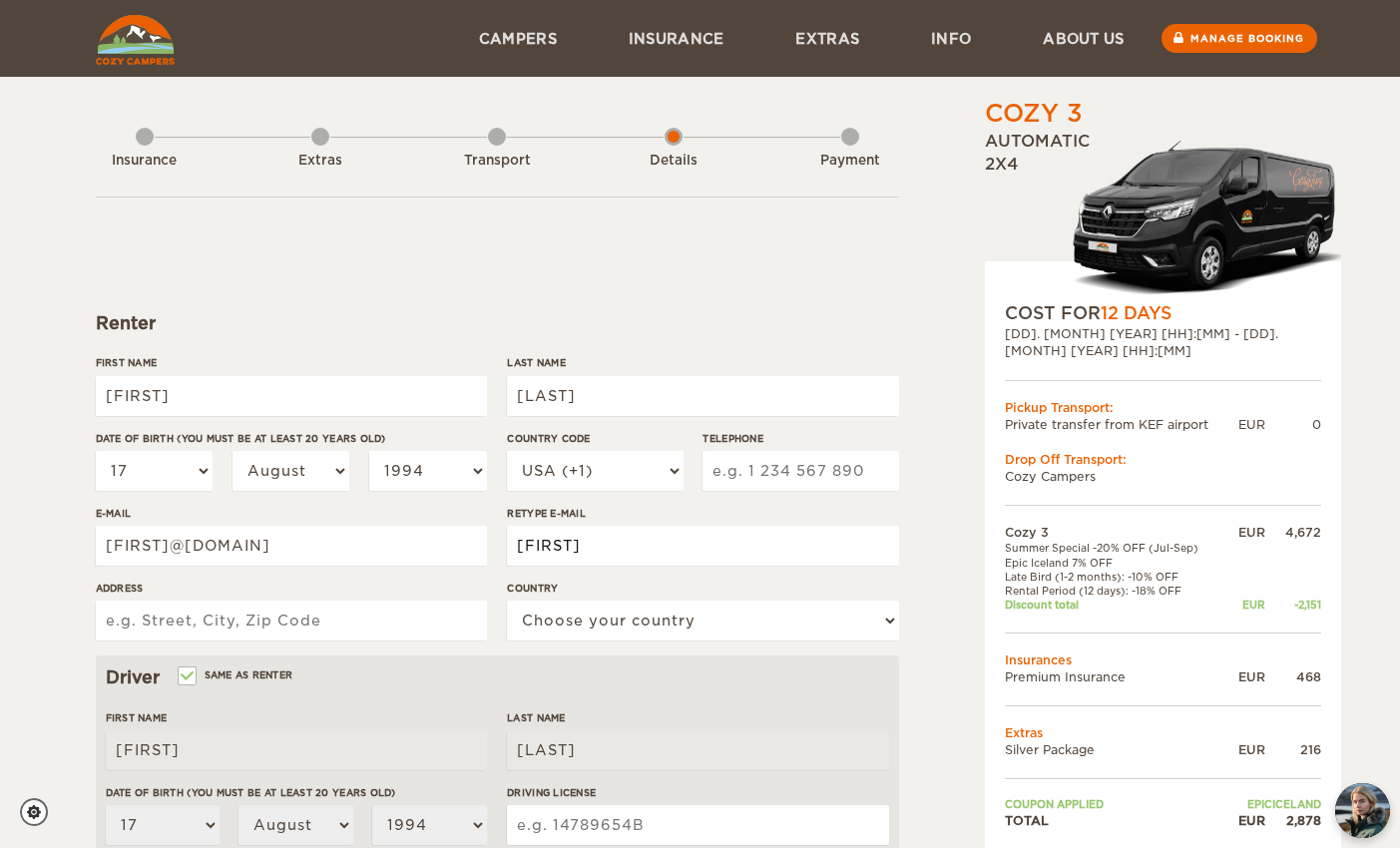 type on "[FIRST]" 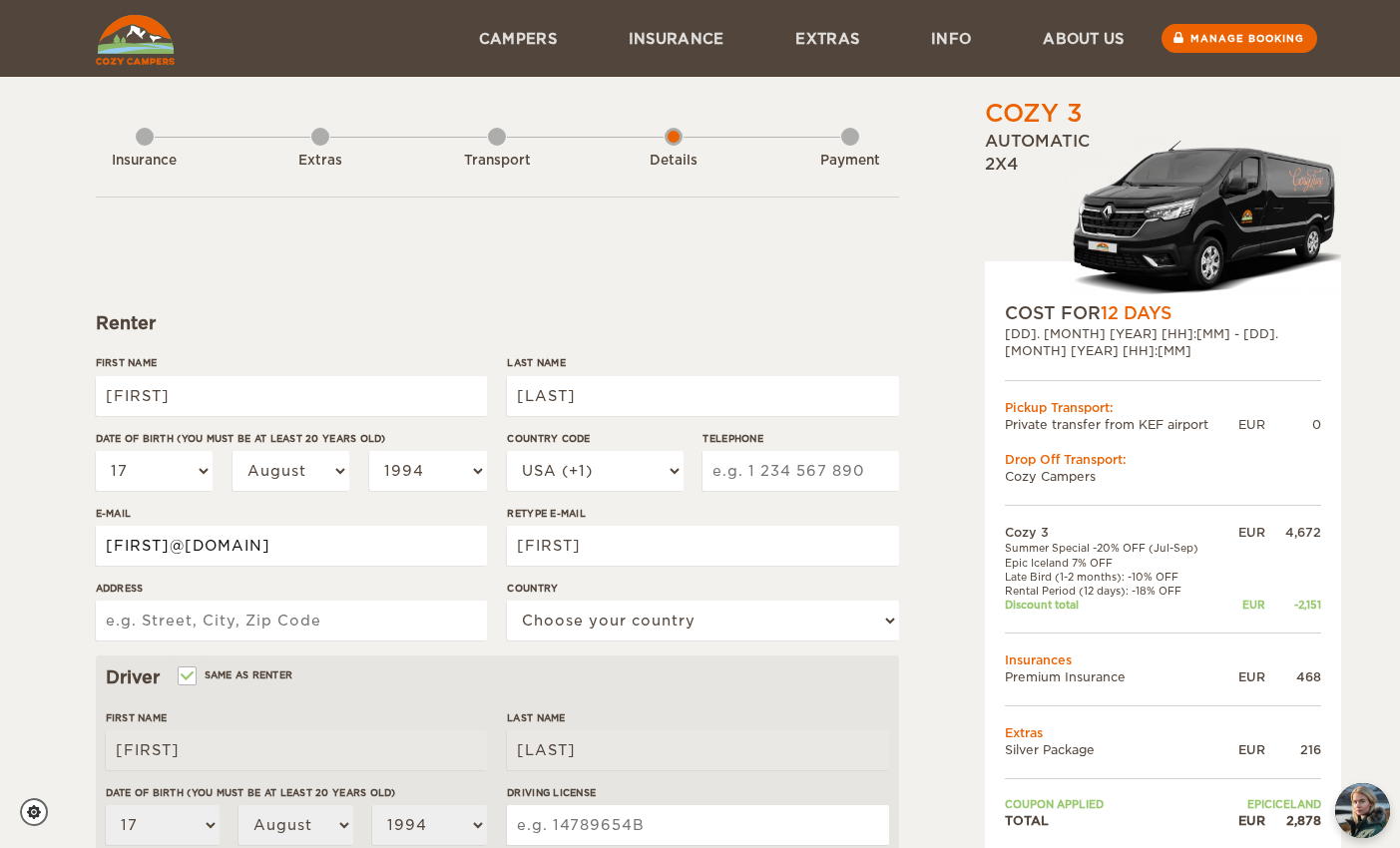 click on "Transport" at bounding box center [497, 157] 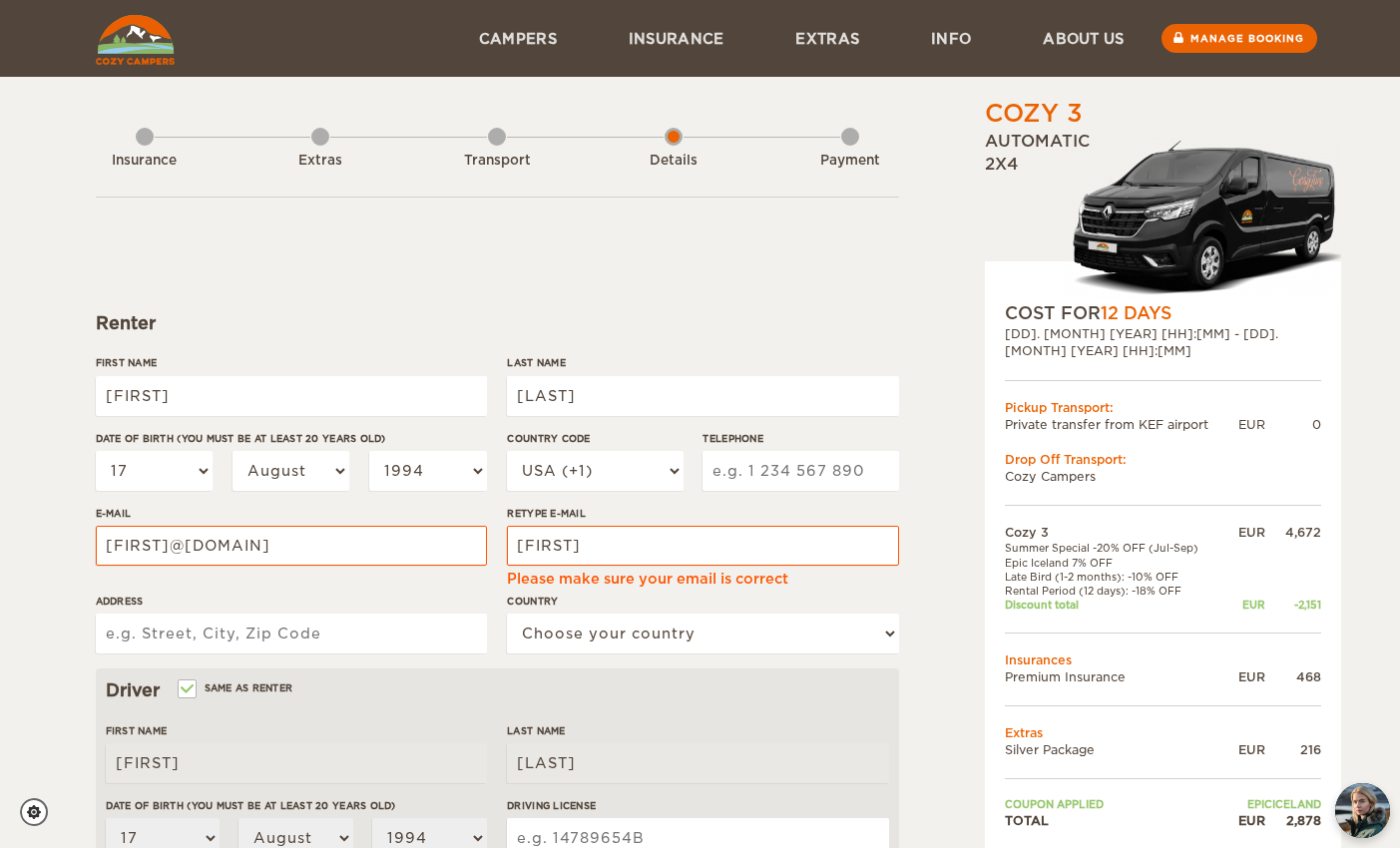 click on "Transport" at bounding box center [497, 157] 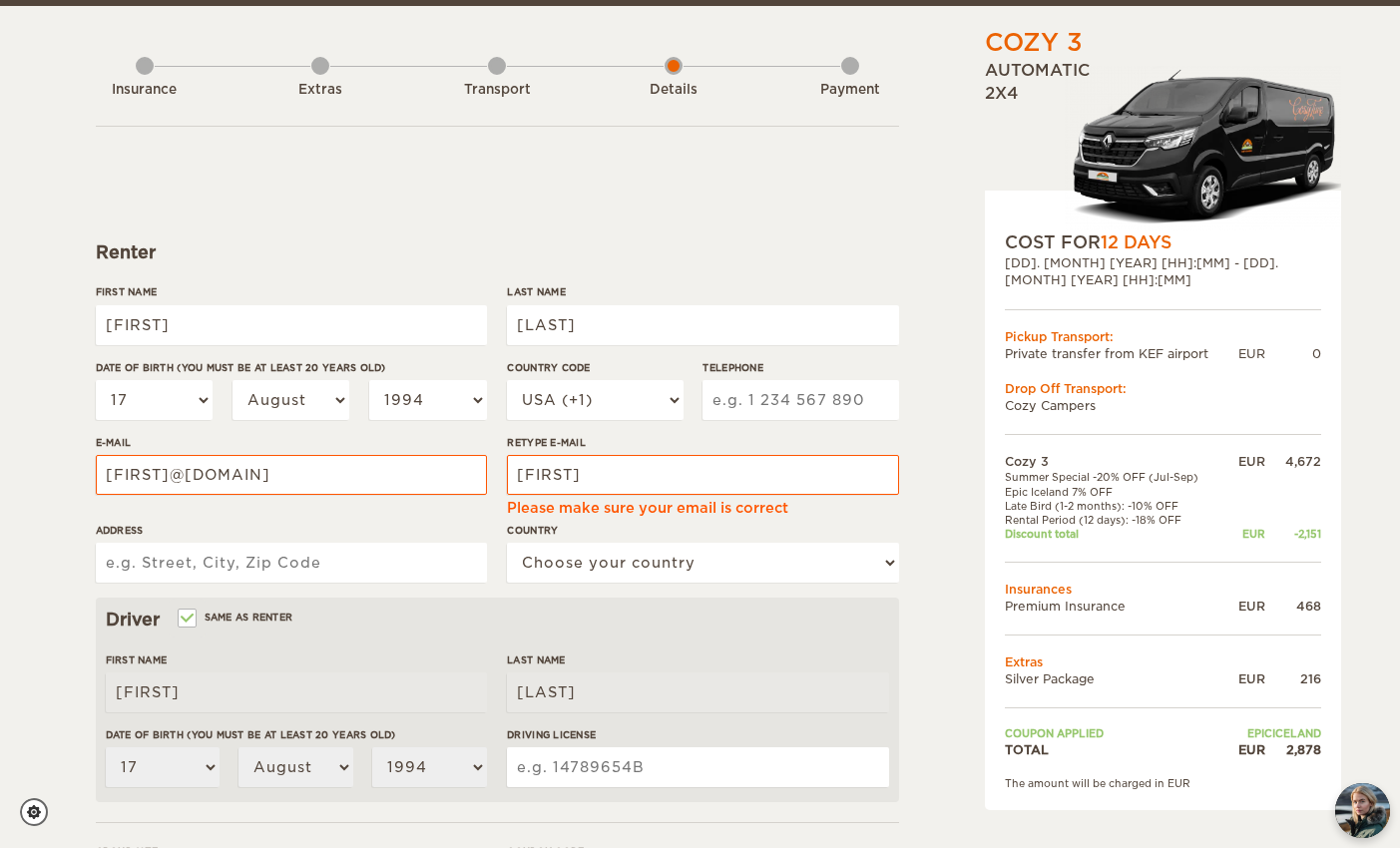 scroll, scrollTop: 0, scrollLeft: 0, axis: both 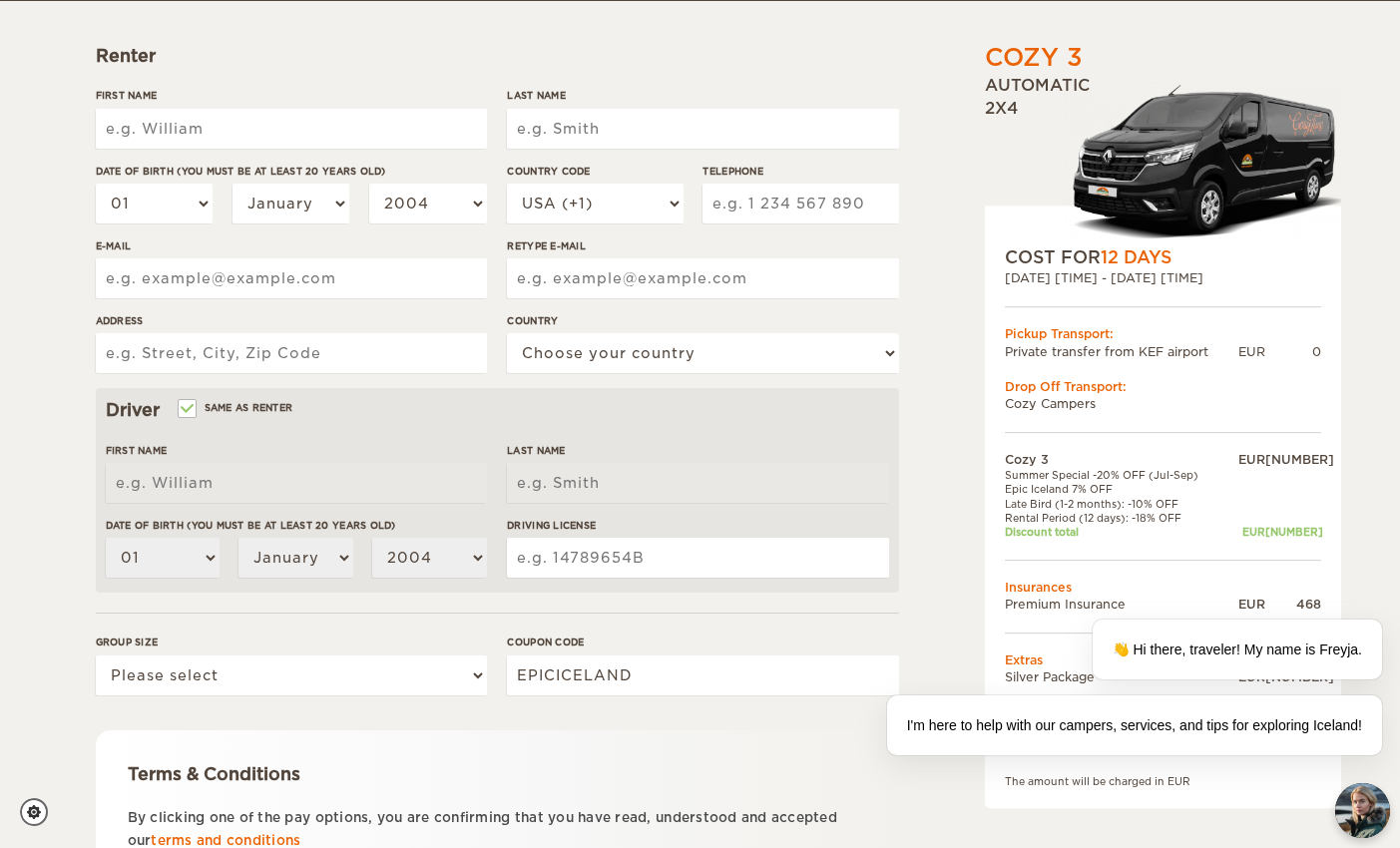 click on "First Name" at bounding box center (291, 129) 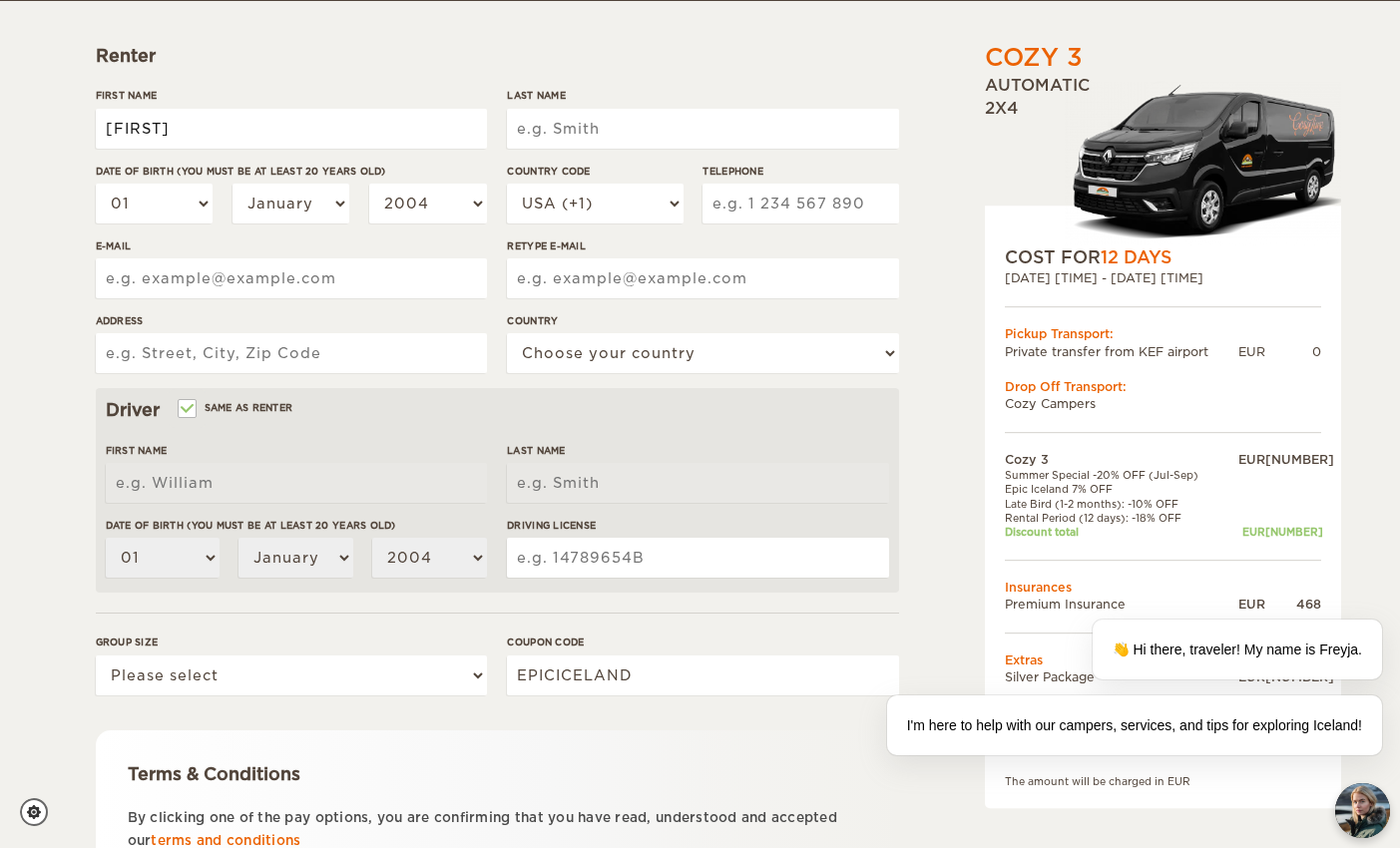 type on "[FIRST]" 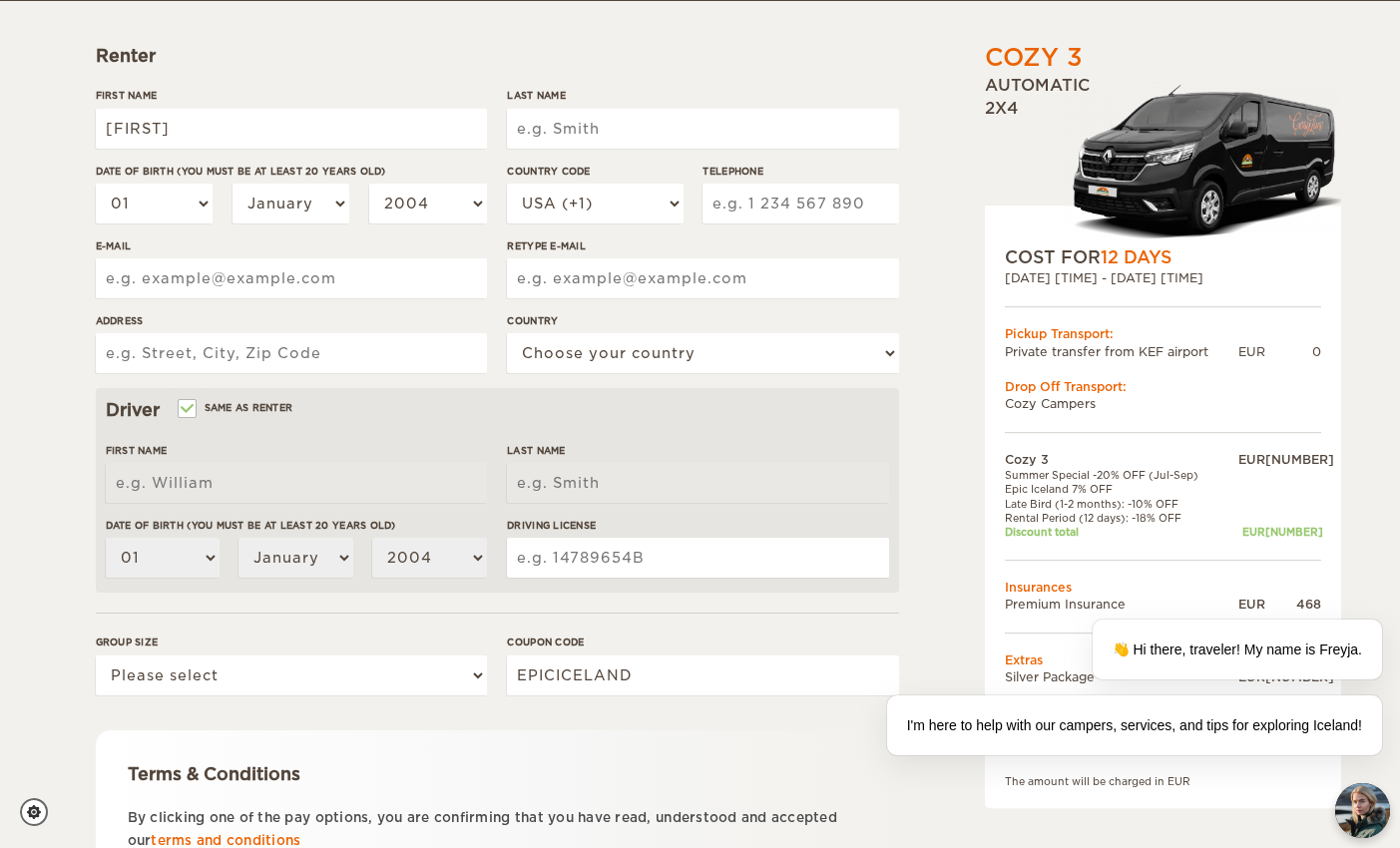 type on "[FIRST]" 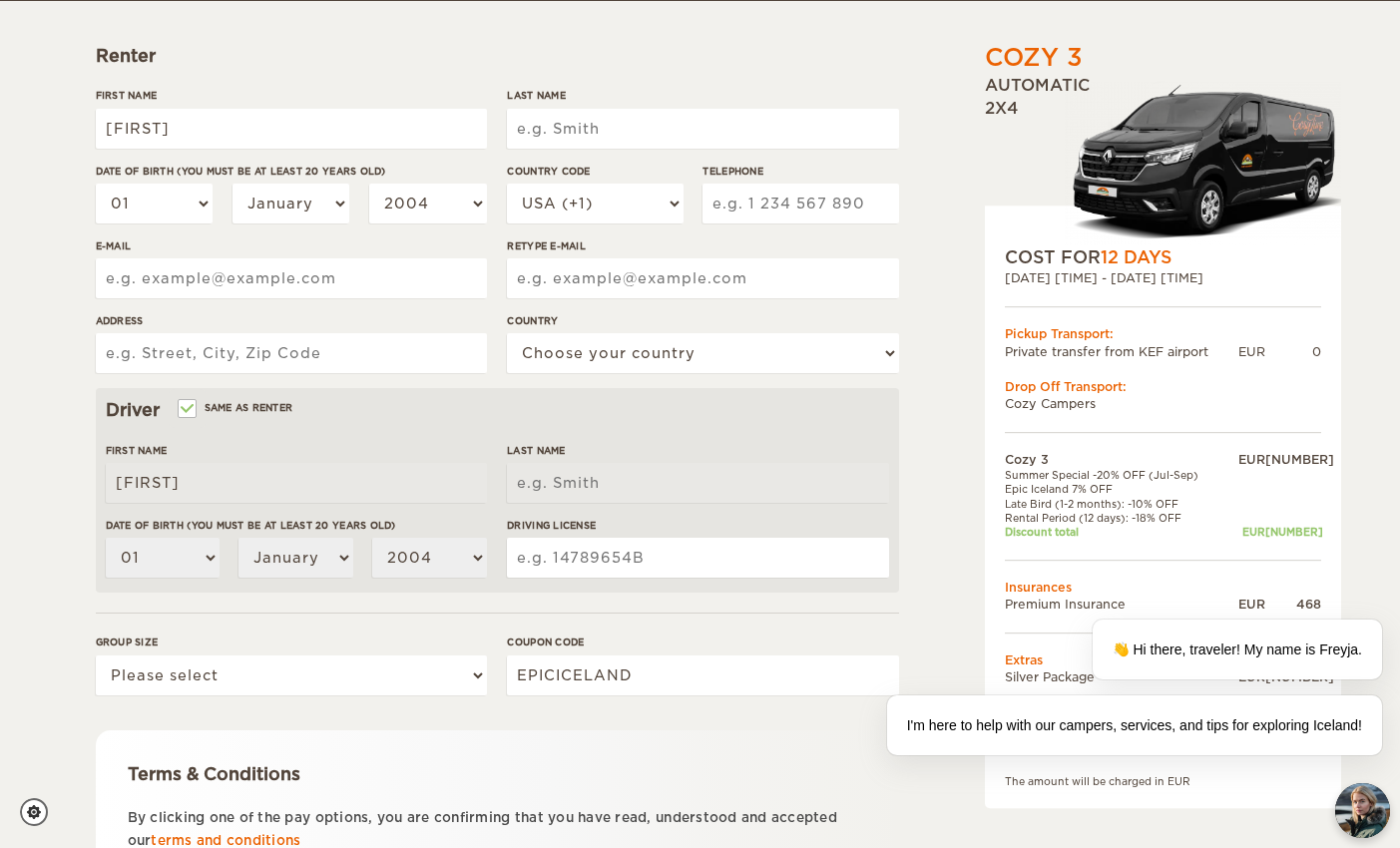 click on "Last Name" at bounding box center (702, 129) 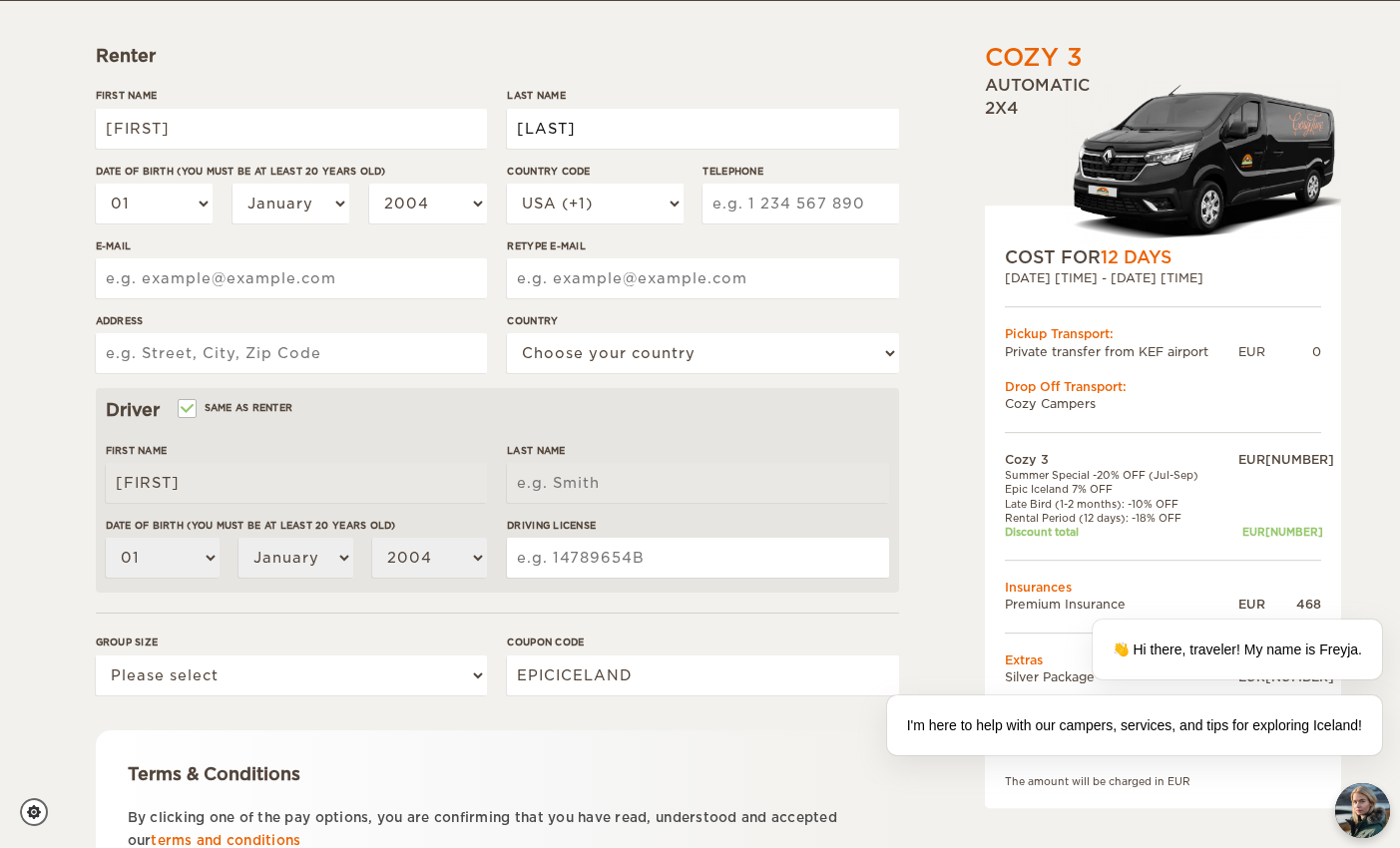 type on "[LAST]" 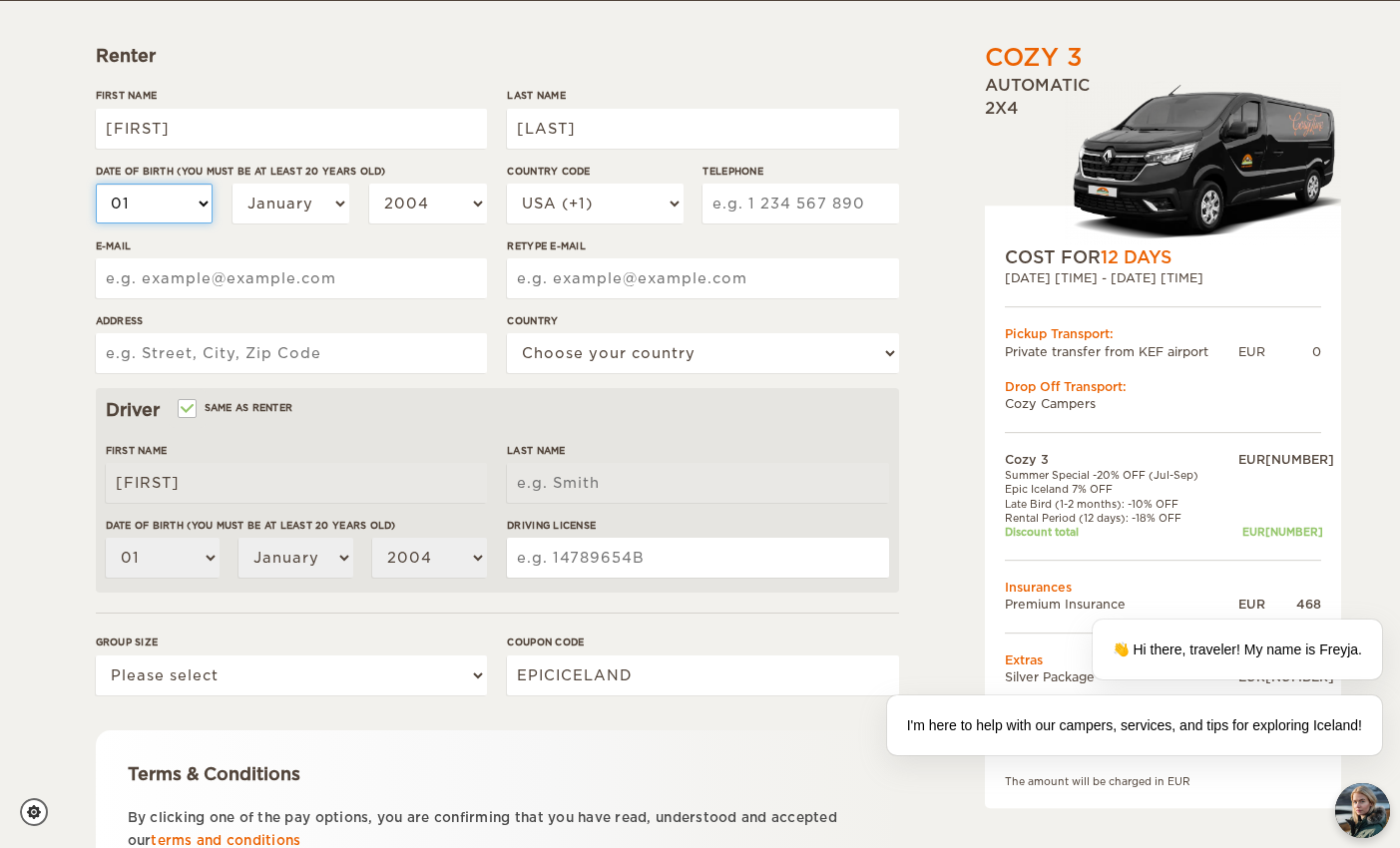 type on "[LAST]" 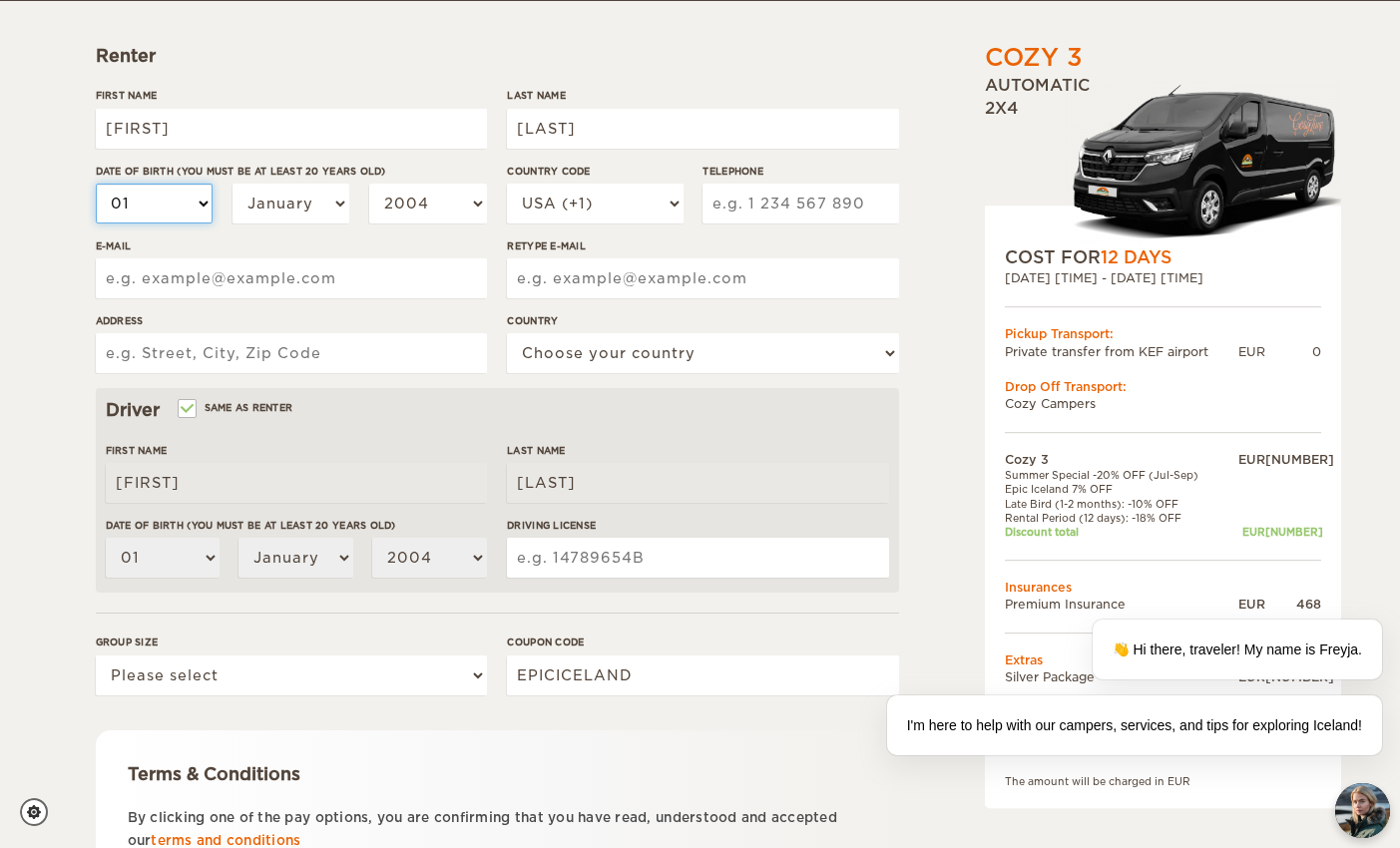 select on "17" 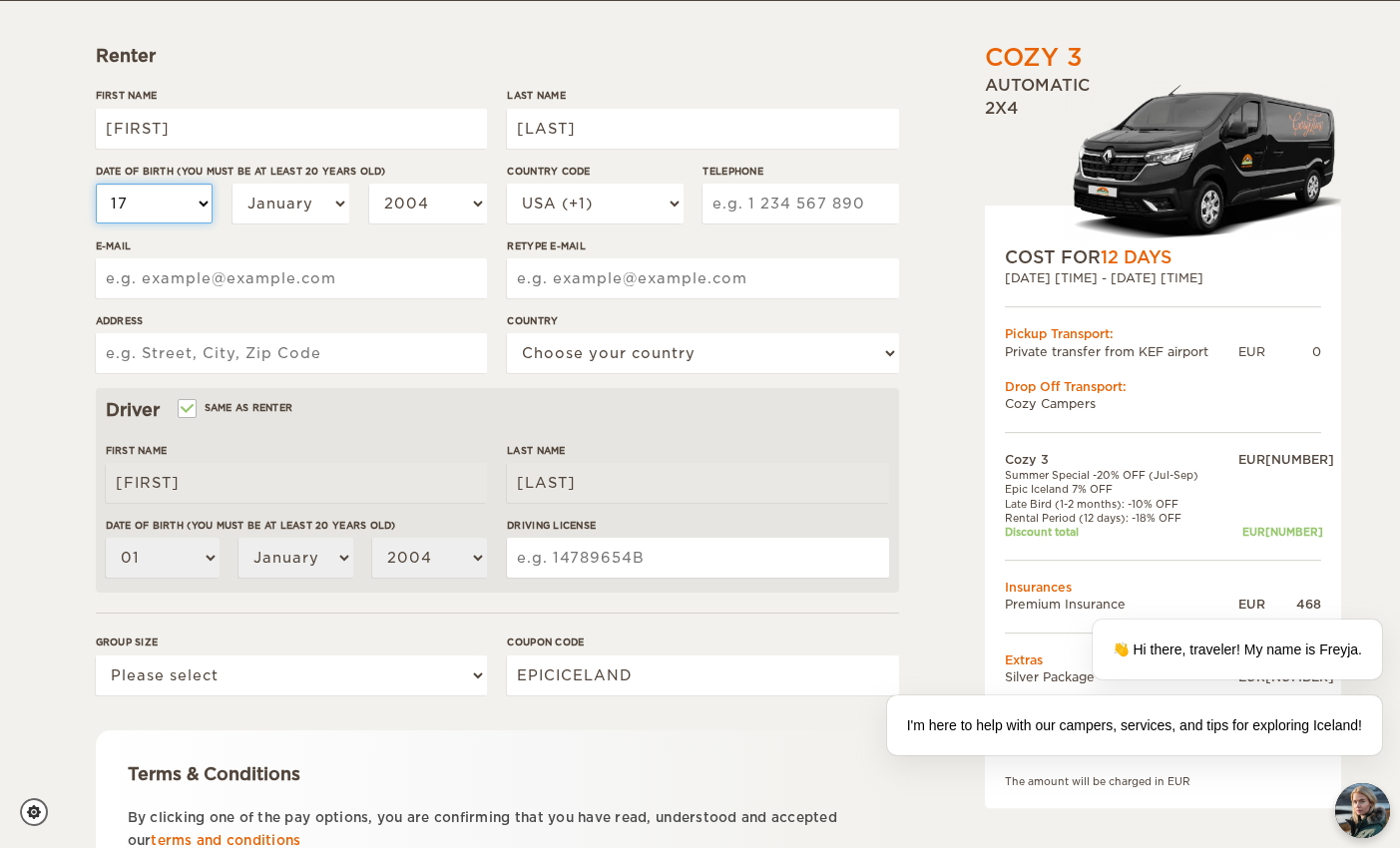select on "17" 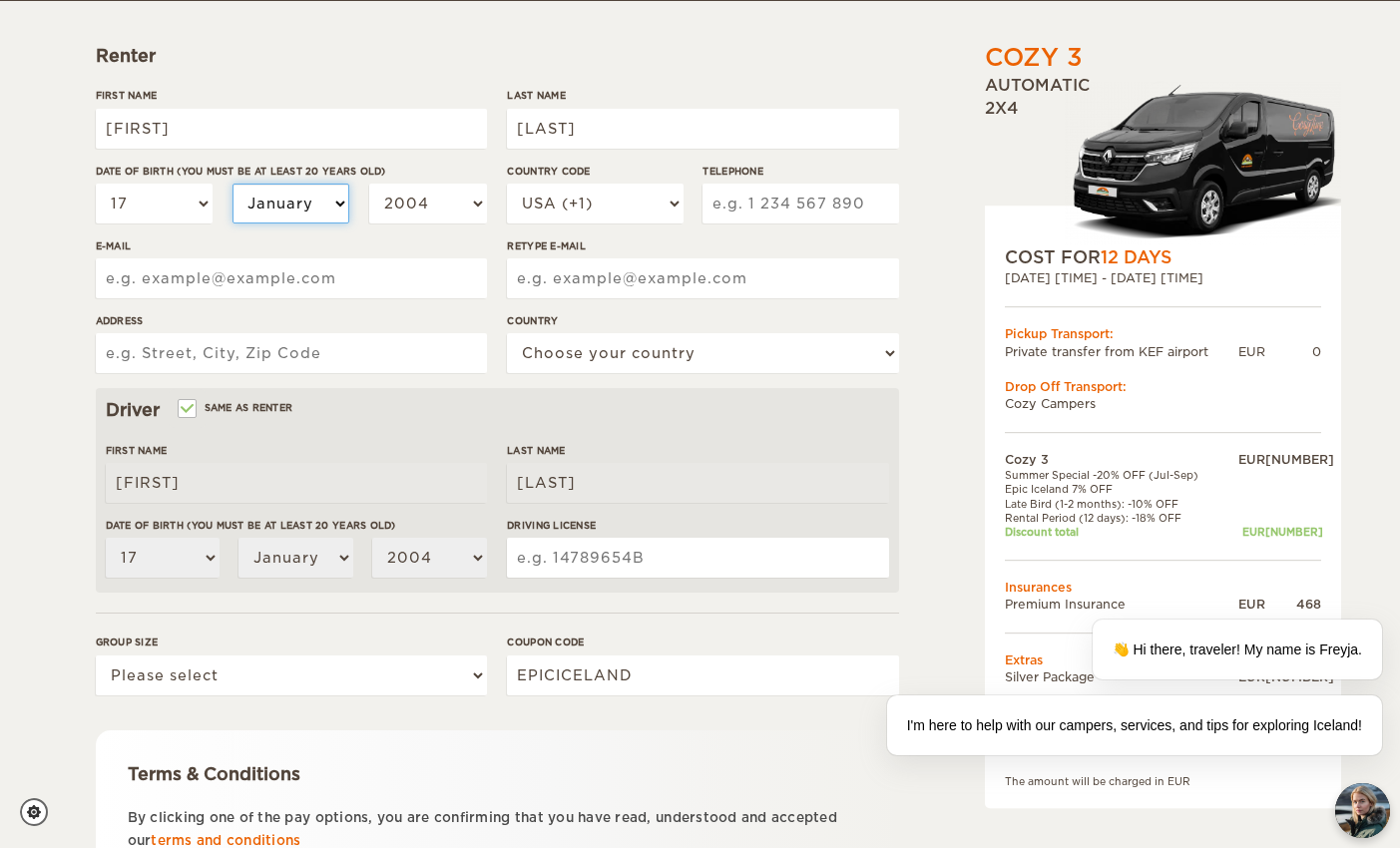click on "January
February
March
April
May
June
July
August
September
October
November
December" at bounding box center (291, 204) 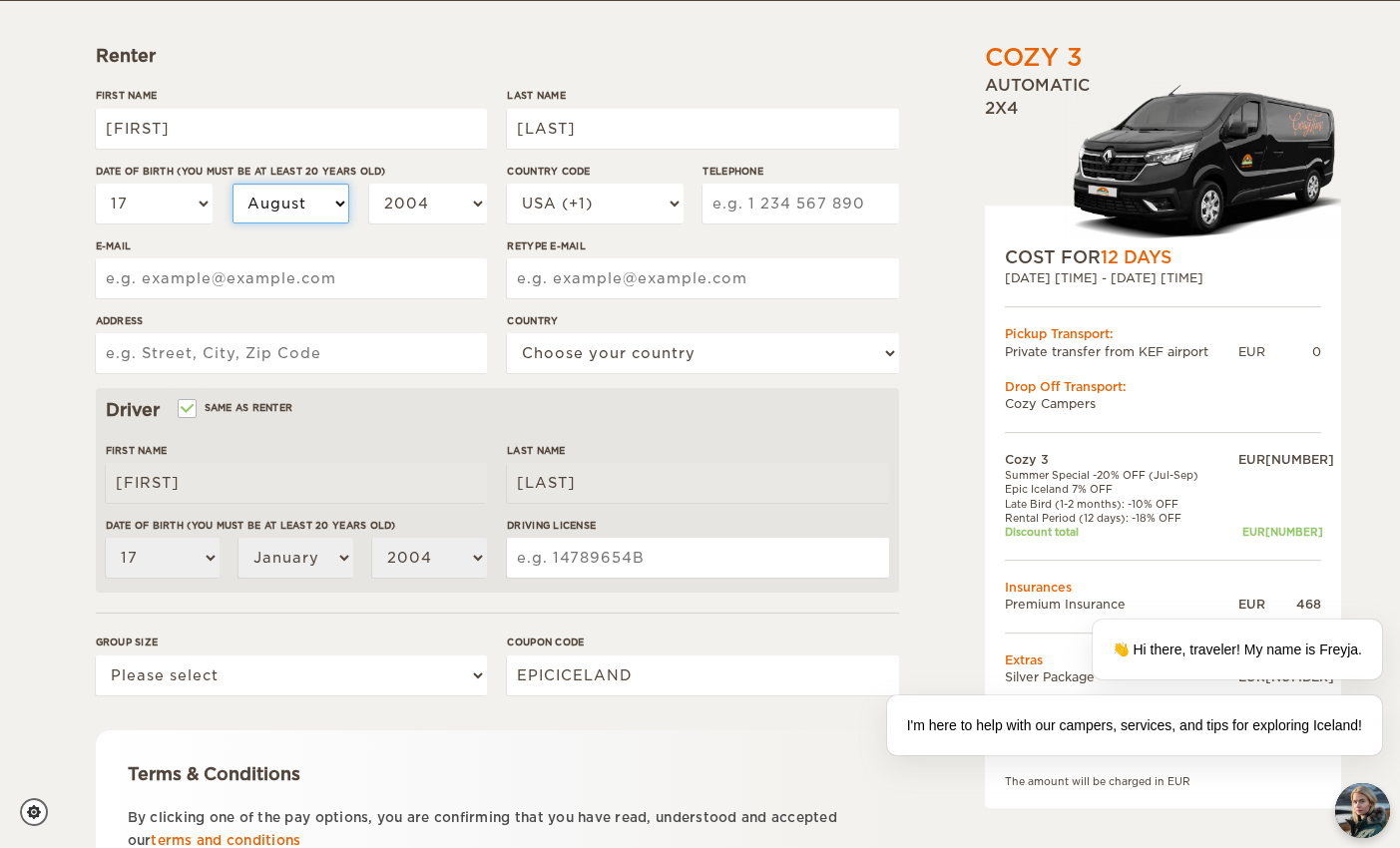 select on "08" 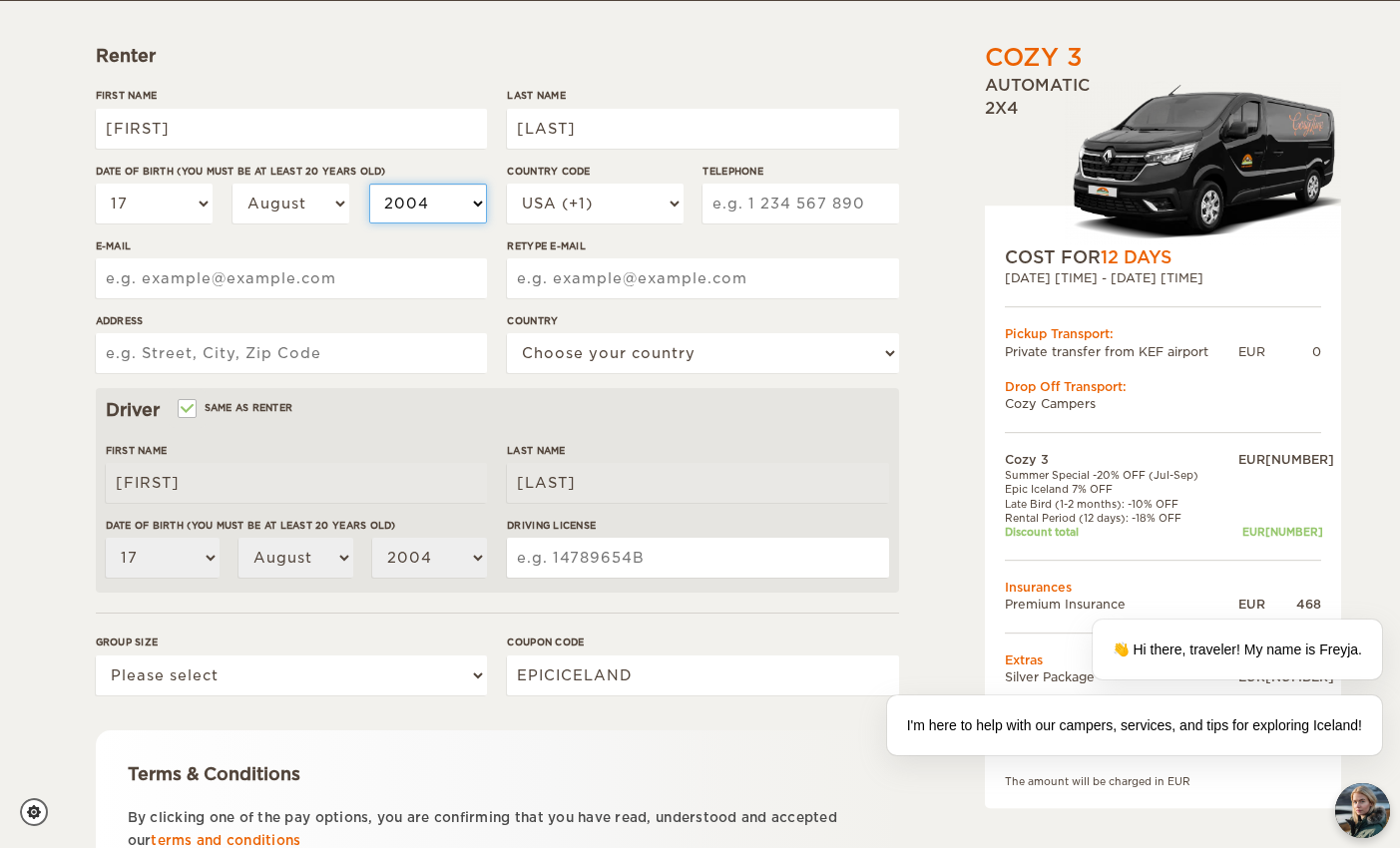 click on "2004 2003 2002 2001 2000 1999 1998 1997 1996 1995 1994 1993 1992 1991 1990 1989 1988 1987 1986 1985 1984 1983 1982 1981 1980 1979 1978 1977 1976 1975 1974 1973 1972 1971 1970 1969 1968 1967 1966 1965 1964 1963 1962 1961 1960 1959 1958 1957 1956 1955 1954 1953 1952 1951 1950 1949 1948 1947 1946 1945 1944 1943 1942 1941 1940 1939 1938 1937 1936 1935 1934 1933 1932 1931 1930 1929 1928 1927 1926 1925 1924 1923 1922 1921 1920 1919 1918 1917 1916 1915 1914 1913 1912 1911 1910 1909 1908 1907 1906 1905 1904 1903 1902 1901 1900 1899 1898 1897 1896 1895 1894 1893 1892 1891 1890 1889 1888 1887 1886 1885 1884 1883 1882 1881 1880 1879 1878 1877 1876 1875" at bounding box center [428, 204] 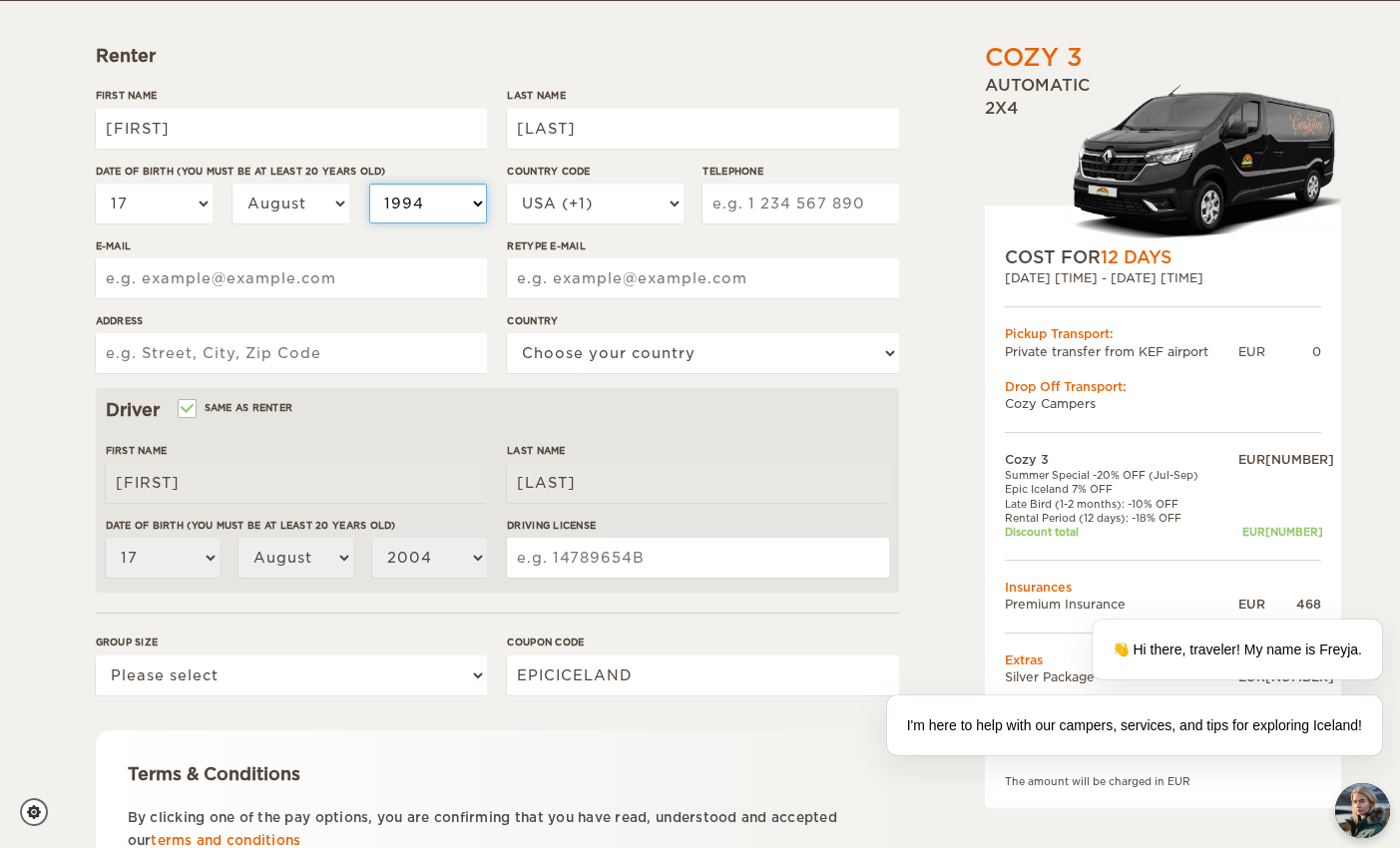 select on "1994" 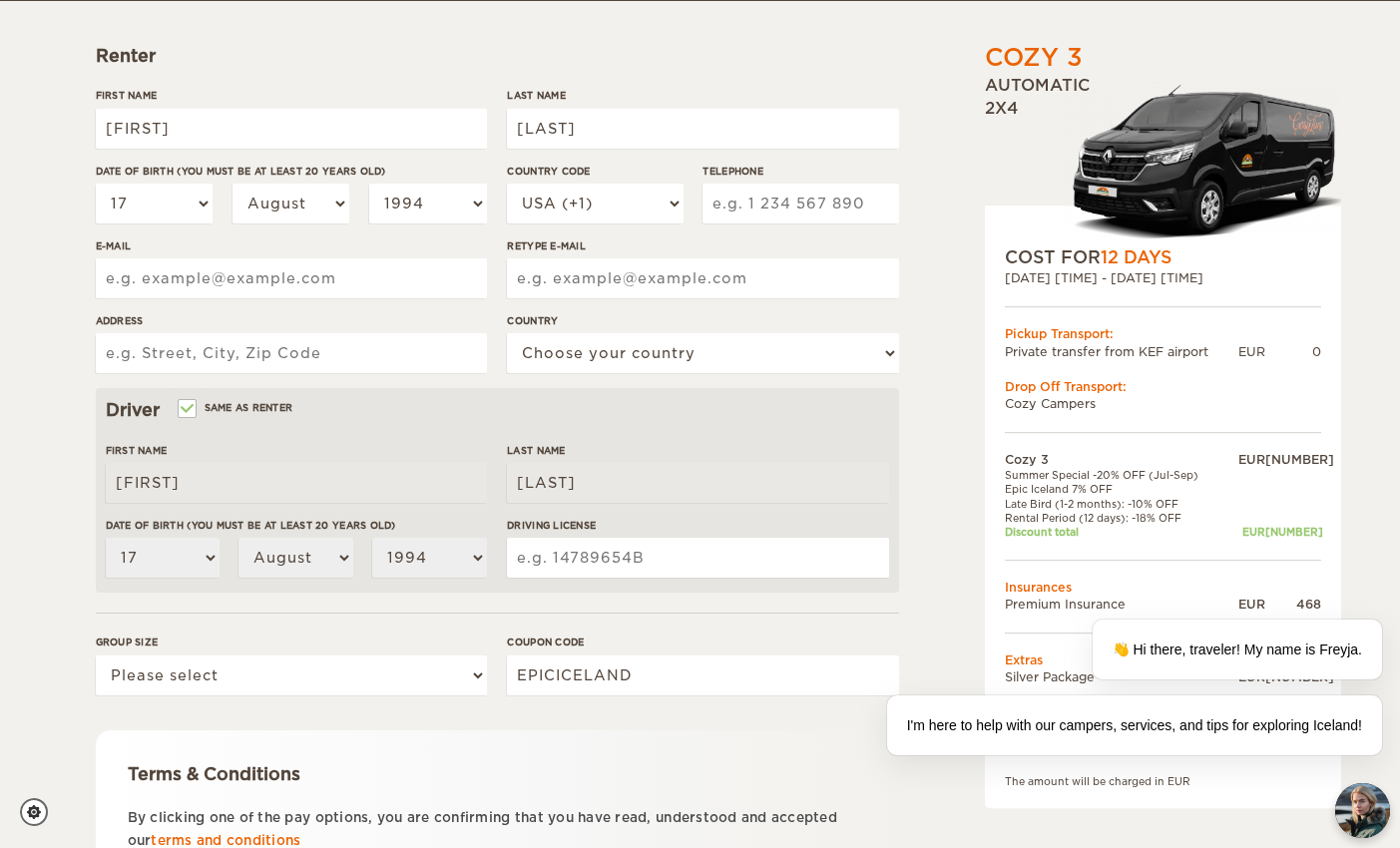click on "Telephone" at bounding box center (800, 204) 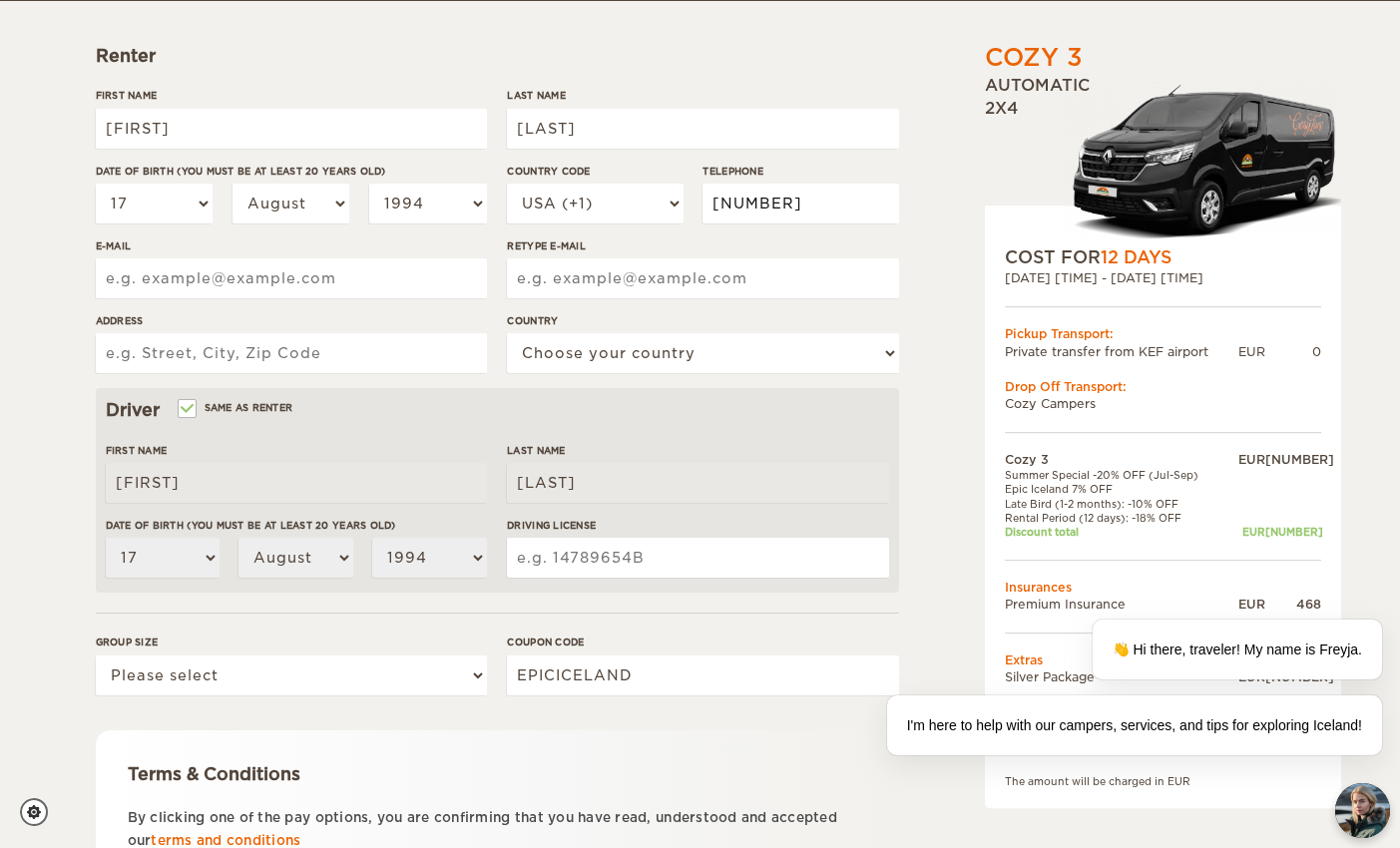 type on "[NUMBER]" 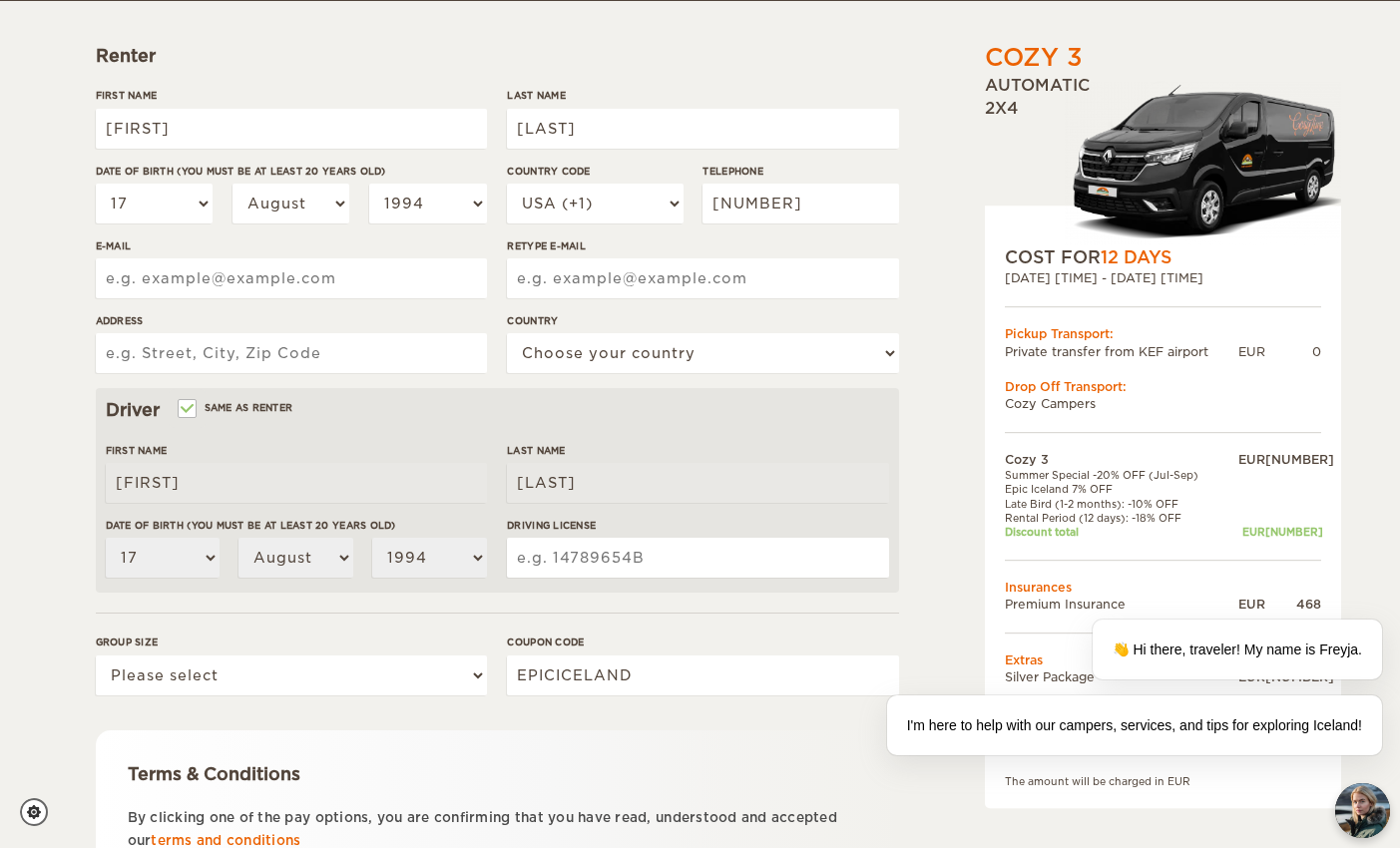 click on "E-mail" at bounding box center [291, 278] 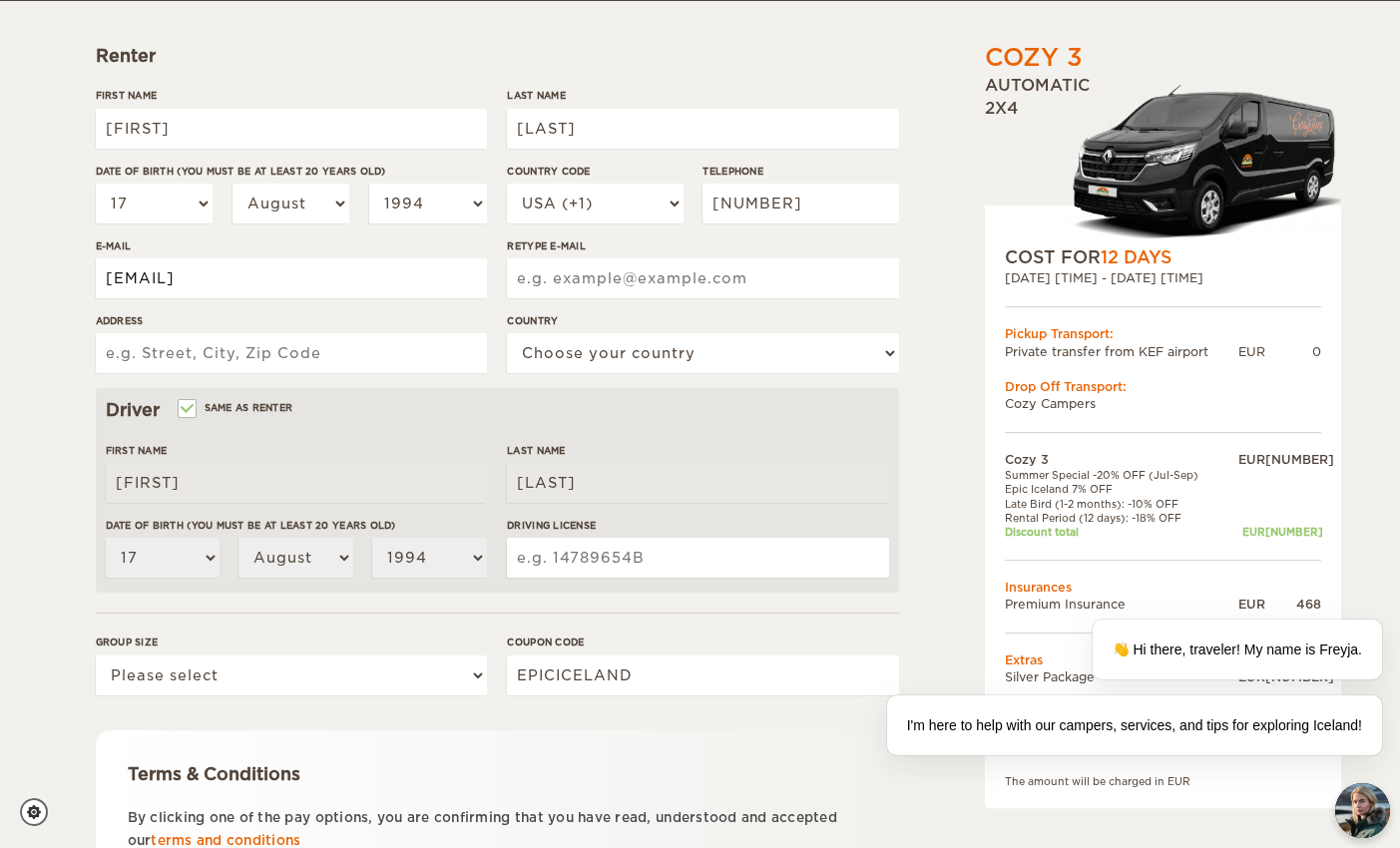 type on "[EMAIL]" 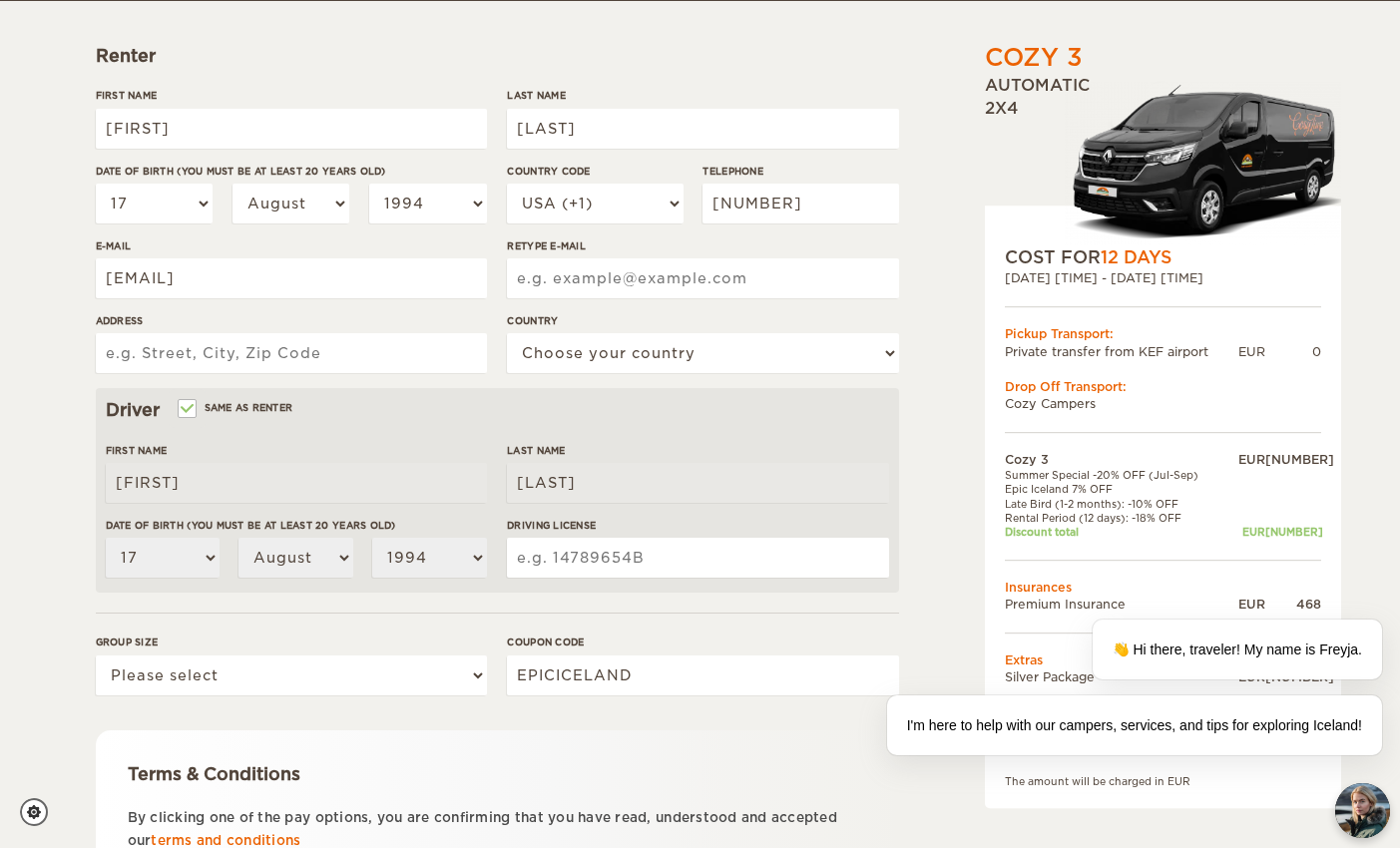 click on "Retype E-mail" at bounding box center (702, 278) 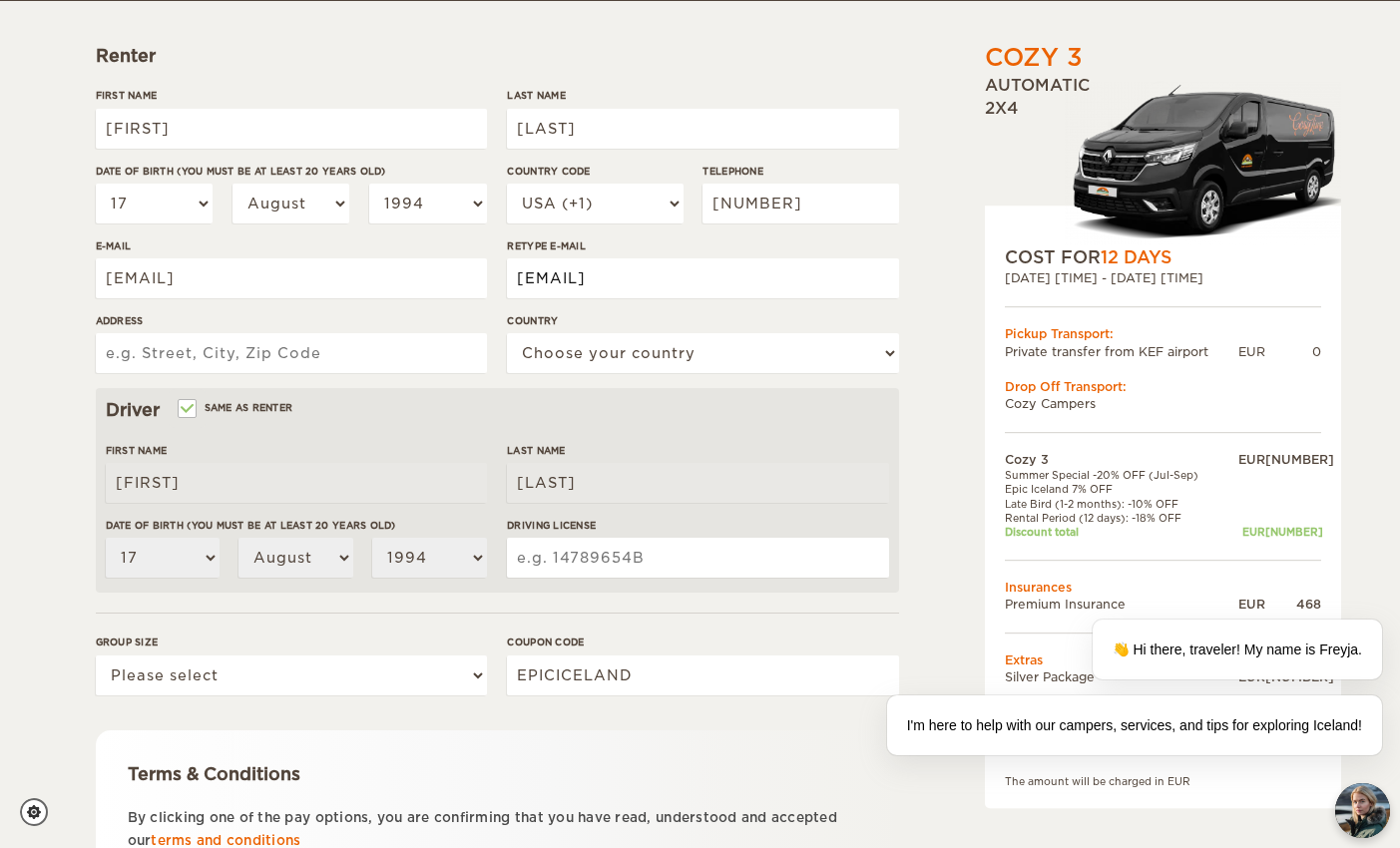 type on "[EMAIL]" 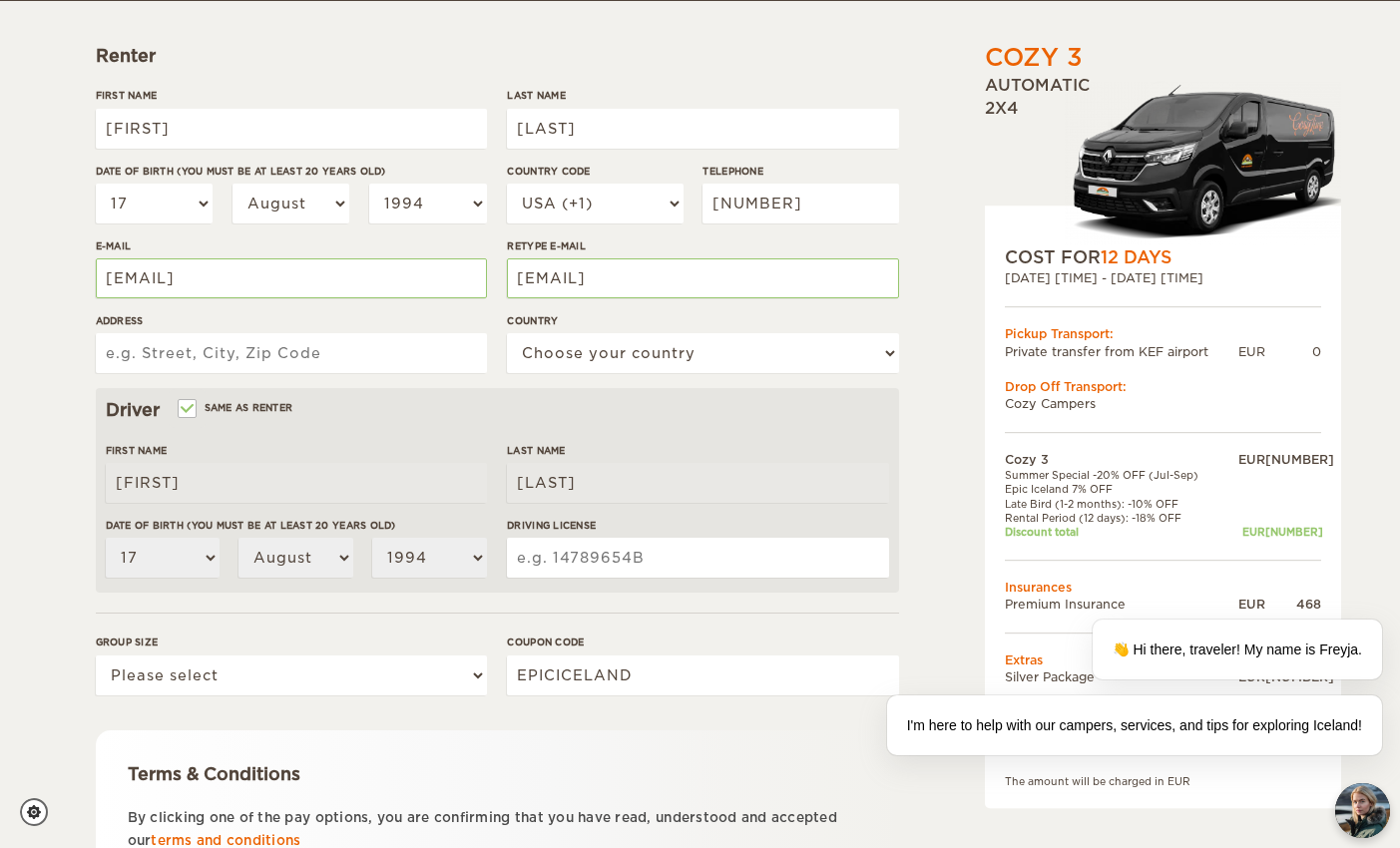 click on "Address" at bounding box center (291, 353) 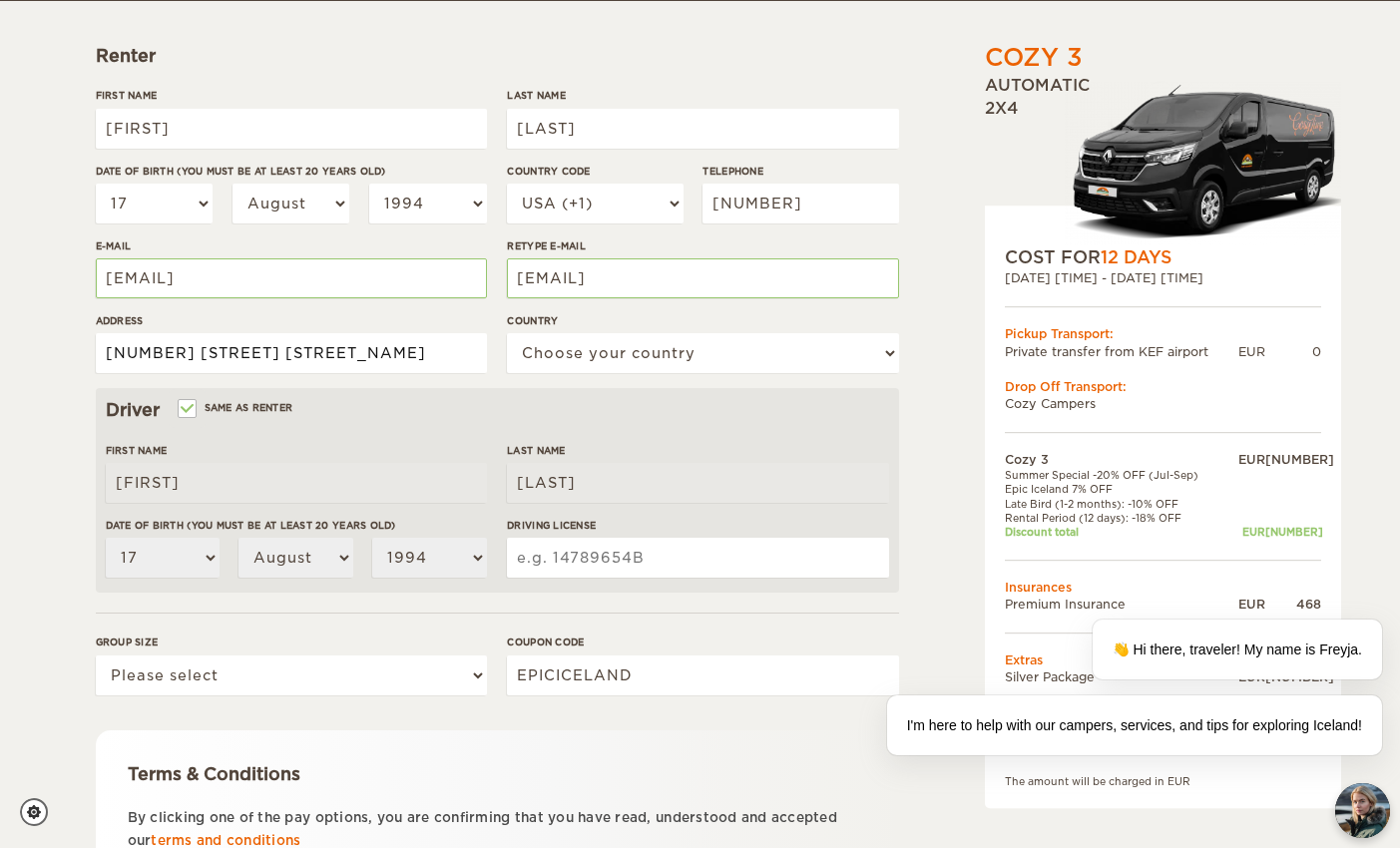 type on "[NUMBER] [STREET] [STREET_NAME]" 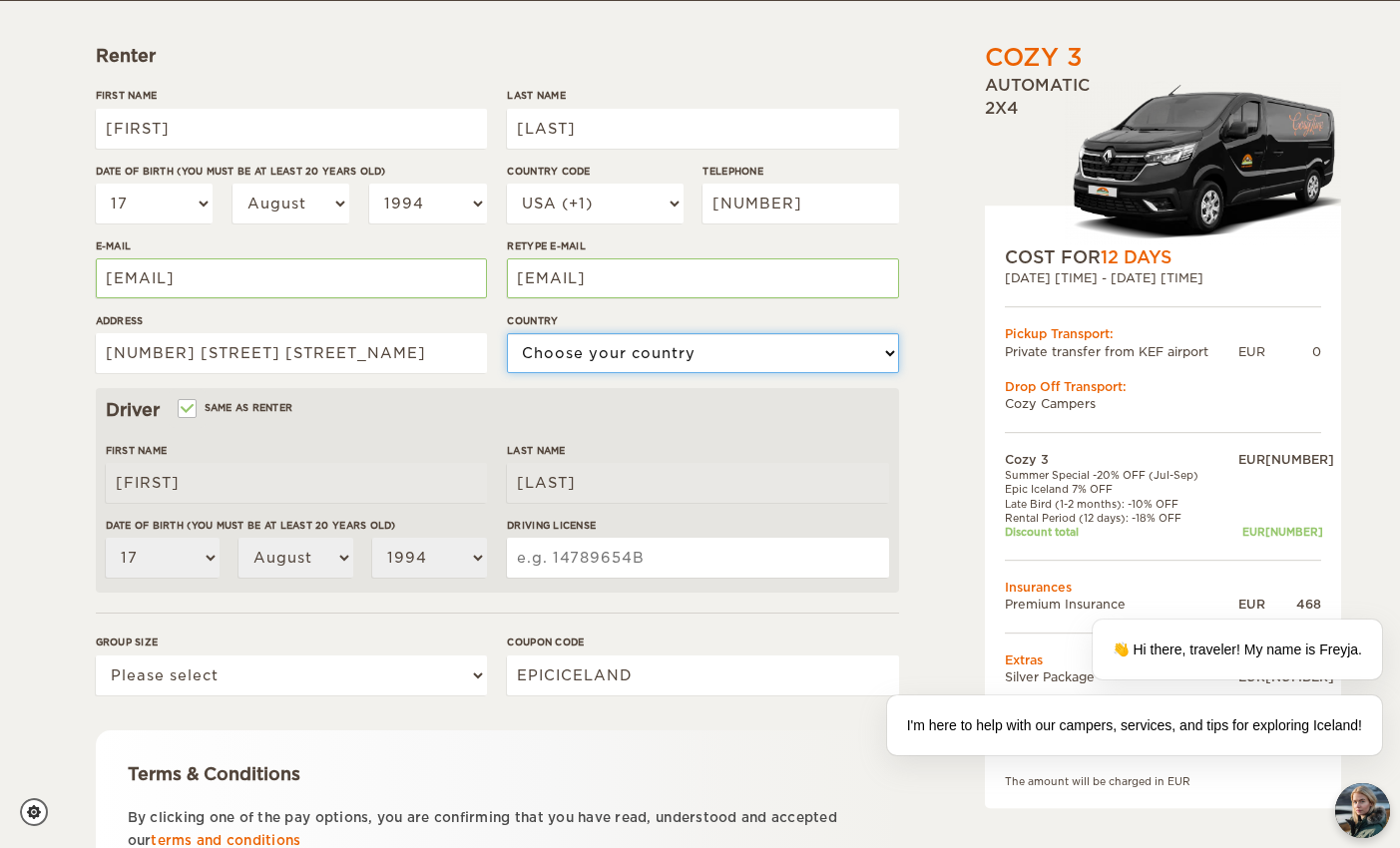 click on "Choose your country
United States
United Kingdom
Germany
Afghanistan Albania Algeria American Samoa Andorra Angola Anguilla Antarctica Antigua and Barbuda Argentina Armenia Aruba Australia Austria Azerbaijan Bahamas Bahrain Bangladesh Barbados Belarus Belgium Belize Benin Bermuda Bhutan Bolivia Bosnia and Herzegovina Botswana Brazil British Virgin Islands Brunei Bulgaria Burkina Faso Burma (Myanmar) Burundi Cambodia Cameroon Canada Cape Verde Cayman Islands Central African Republic Chad Chile China Christmas Island Cocos (Keeling) Islands Colombia Comoros Cook Islands Costa Rica Croatia Cuba Cyprus Czech Republic Democratic Republic of the Congo Denmark Djibouti Dominica Dominican Republic Ecuador Egypt El Salvador Equatorial Guinea Eritrea Estonia Ethiopia Falkland Islands Faroe Islands Fiji Finland France French Polynesia Gabon Gambia Gaza Strip Georgia Germany Ghana Gibraltar Greece Greenland Grenada Guam Guatemala Guinea Guinea-Bissau Guyana Haiti Holy See (Vatican City)" at bounding box center (702, 353) 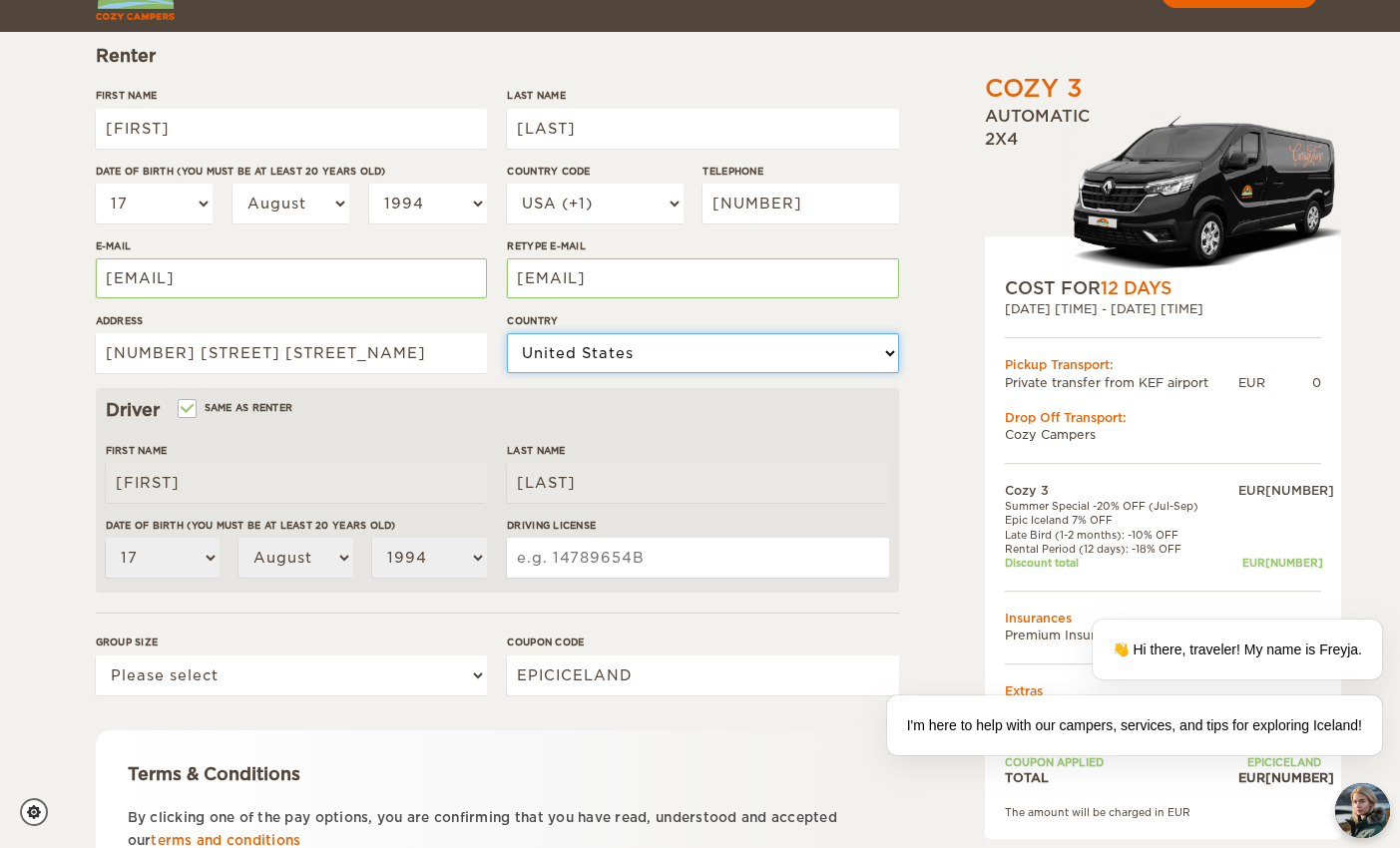 scroll, scrollTop: 385, scrollLeft: 0, axis: vertical 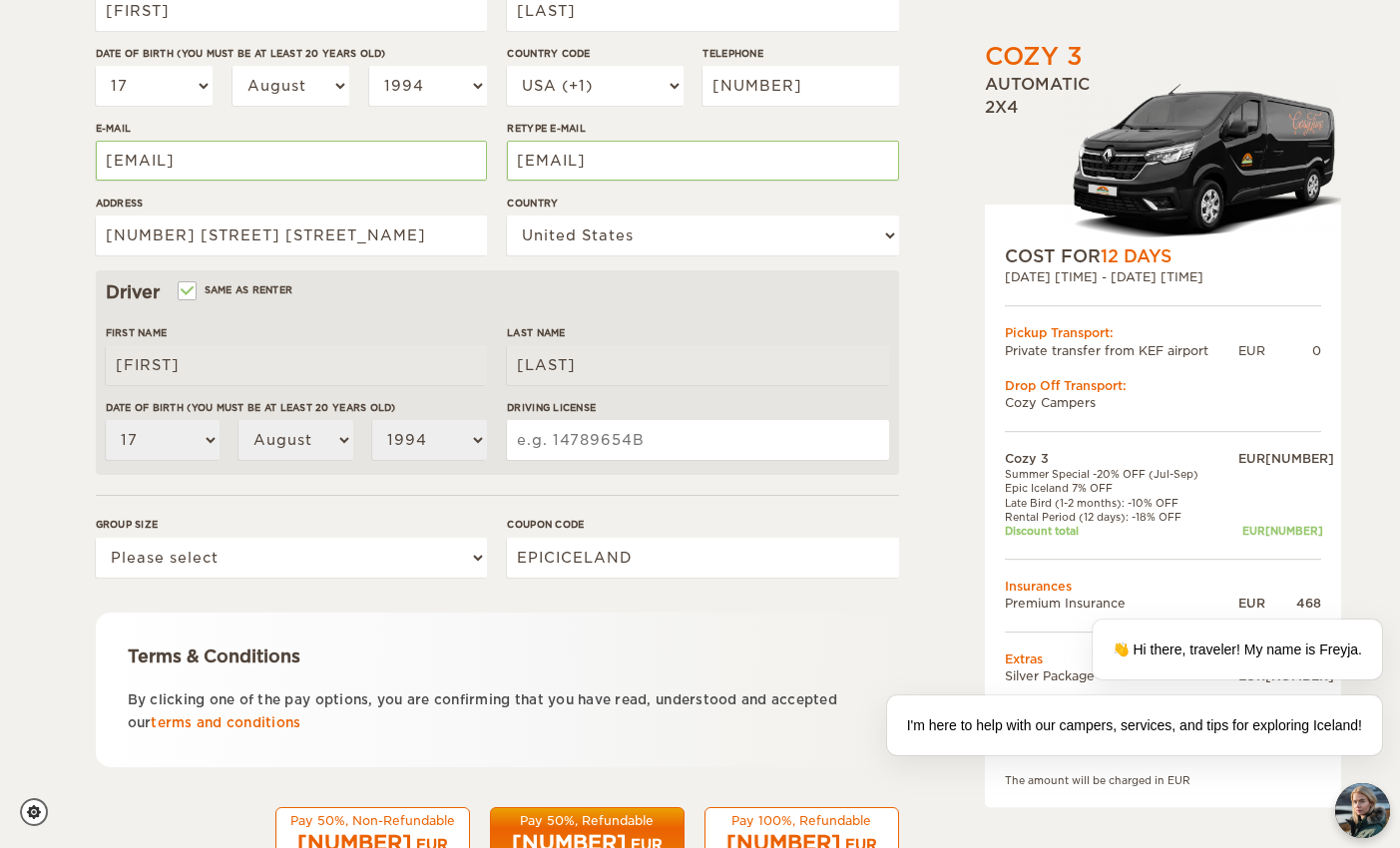 click on "Driving License" at bounding box center (698, 440) 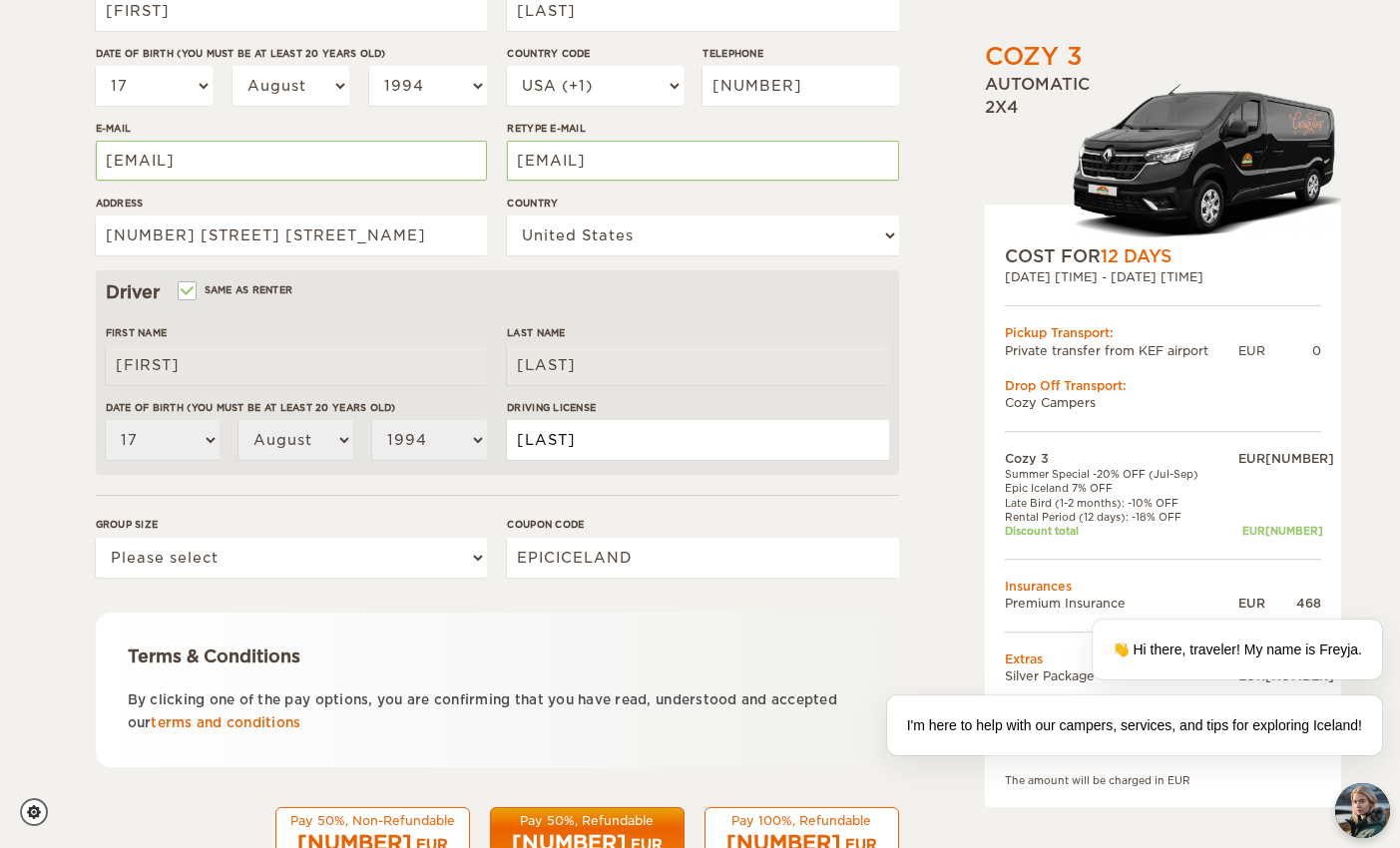 type on "[LAST]" 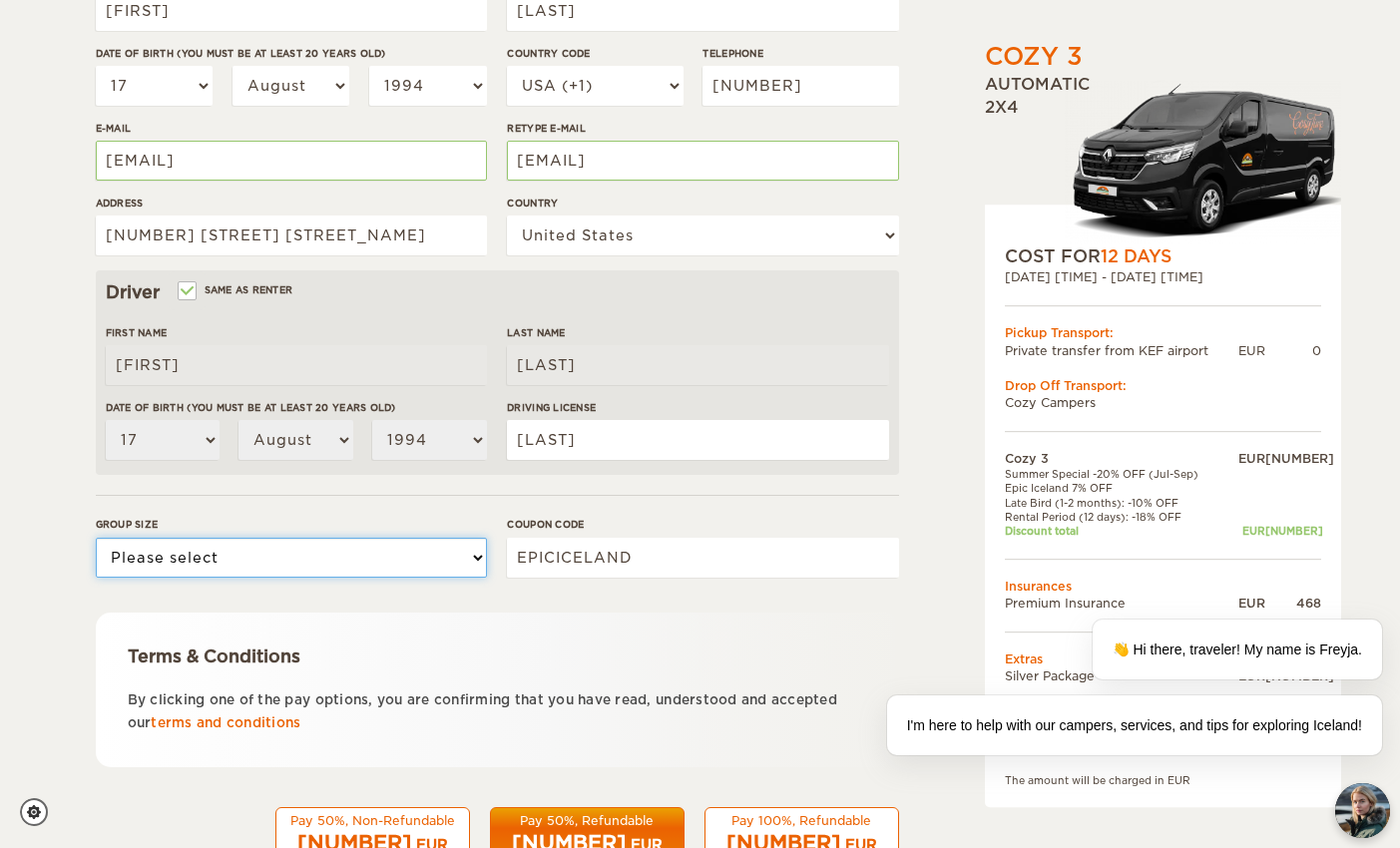 click on "Please select
1 2 3" at bounding box center [291, 558] 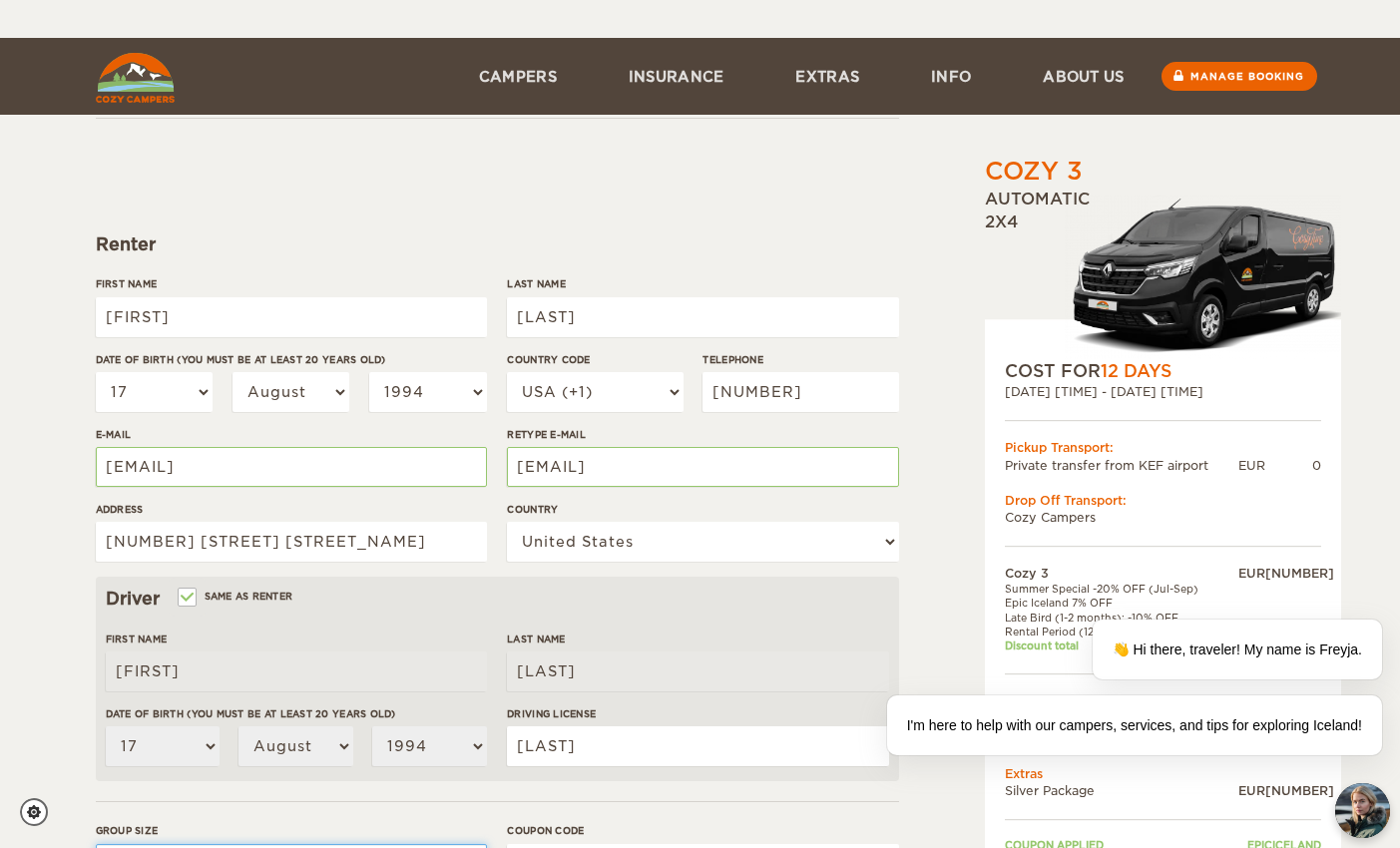 scroll, scrollTop: 450, scrollLeft: 0, axis: vertical 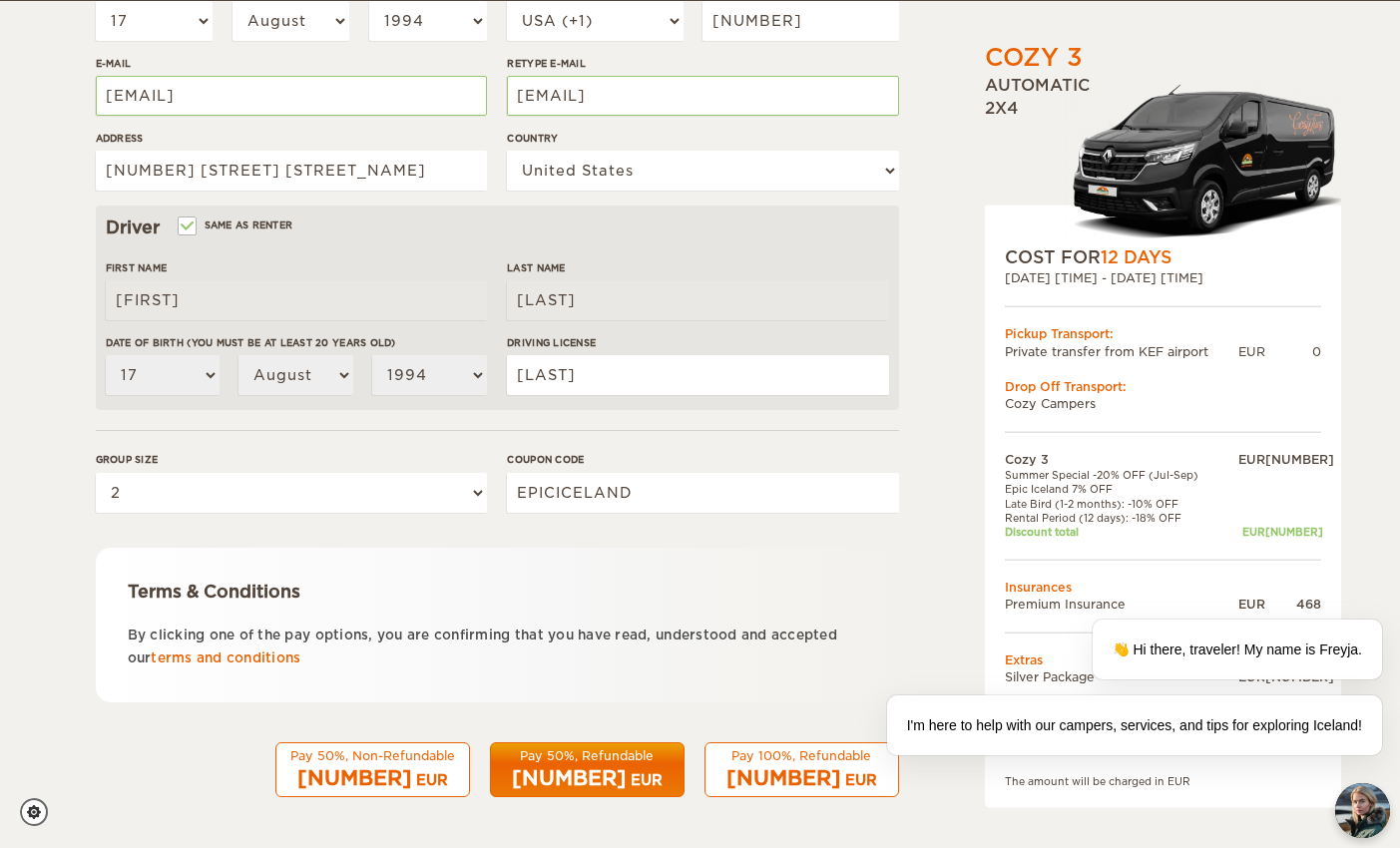 click on "[NUMBER]" at bounding box center [783, 778] 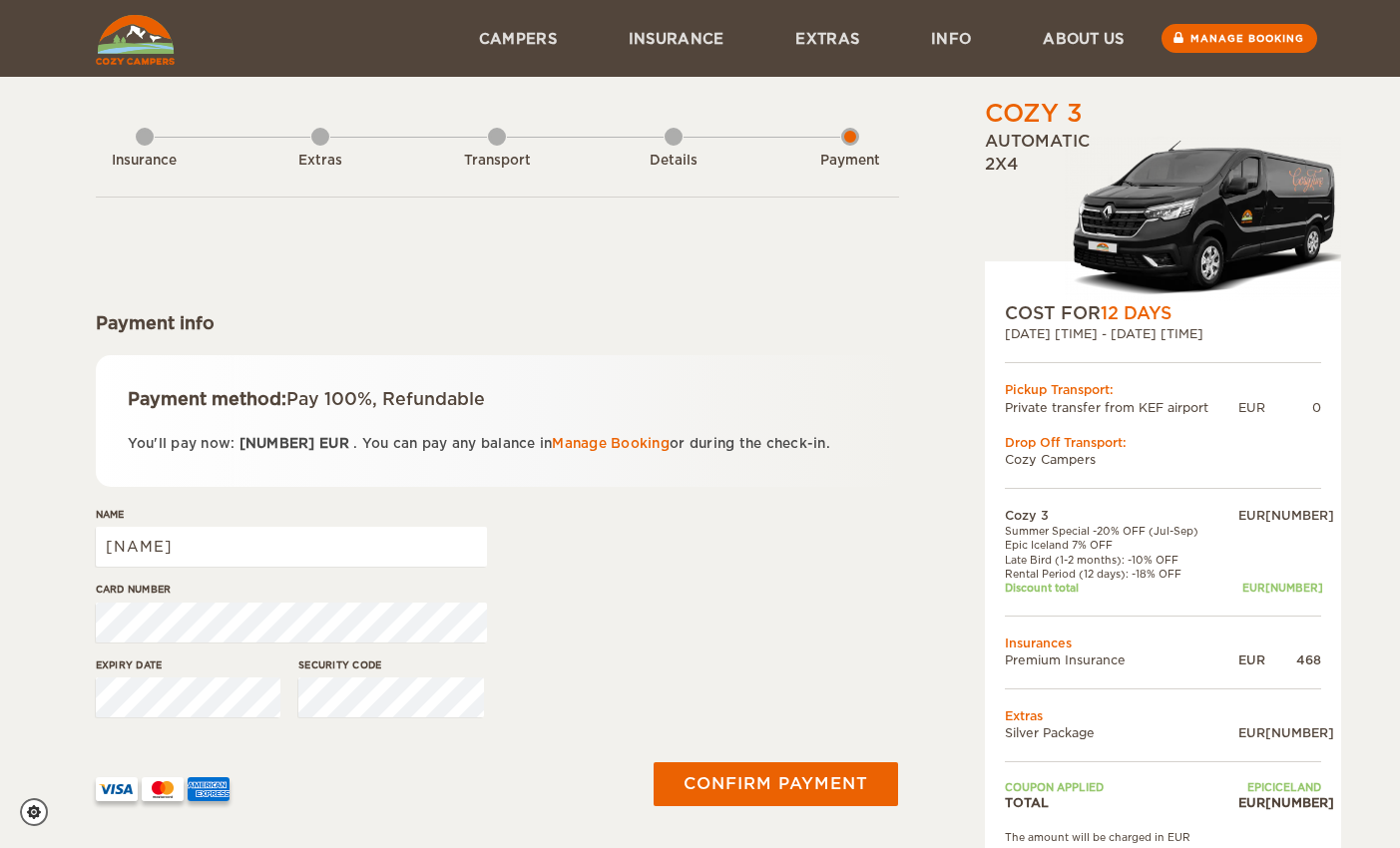scroll, scrollTop: 0, scrollLeft: 0, axis: both 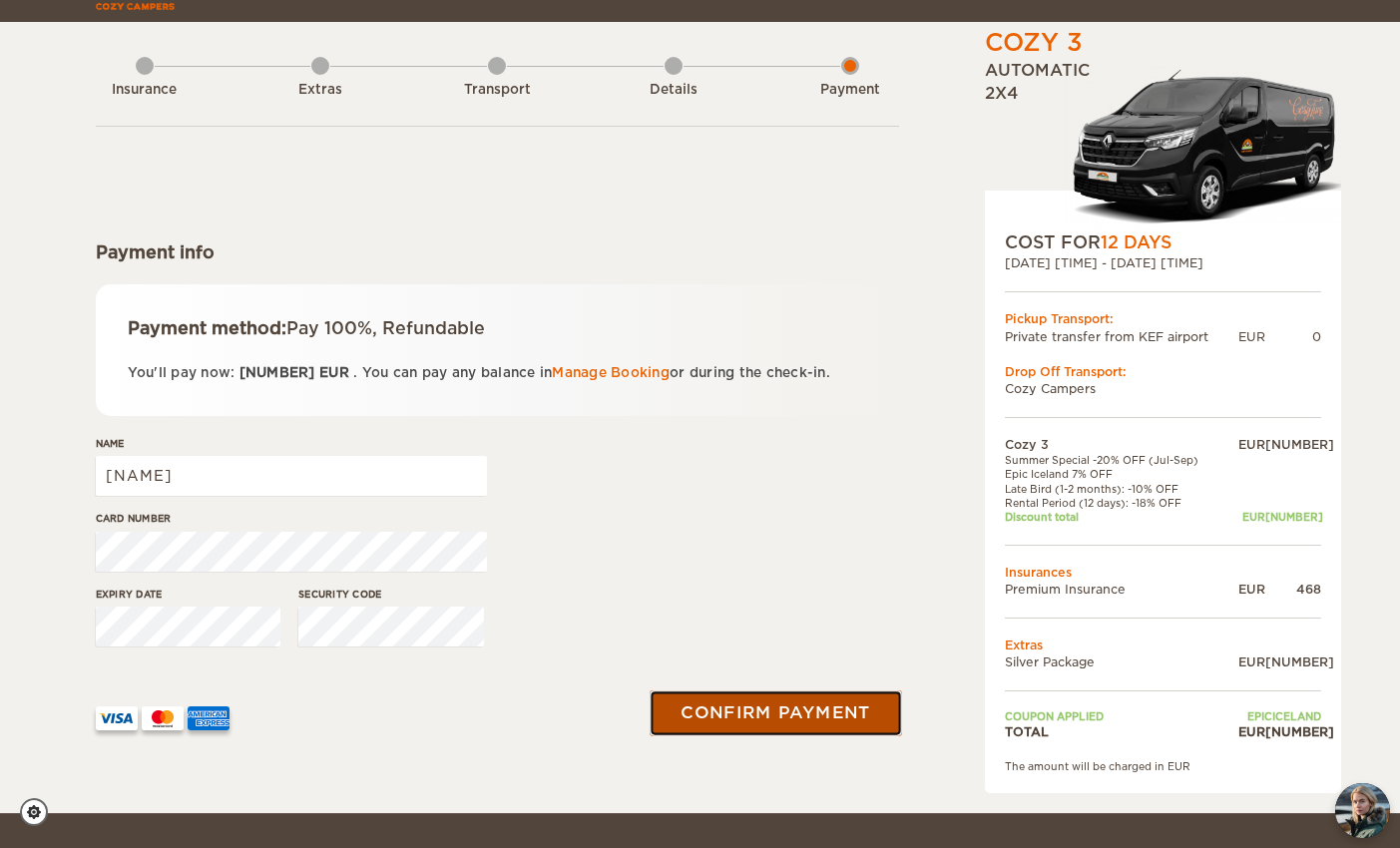 click on "Confirm payment" at bounding box center [776, 712] 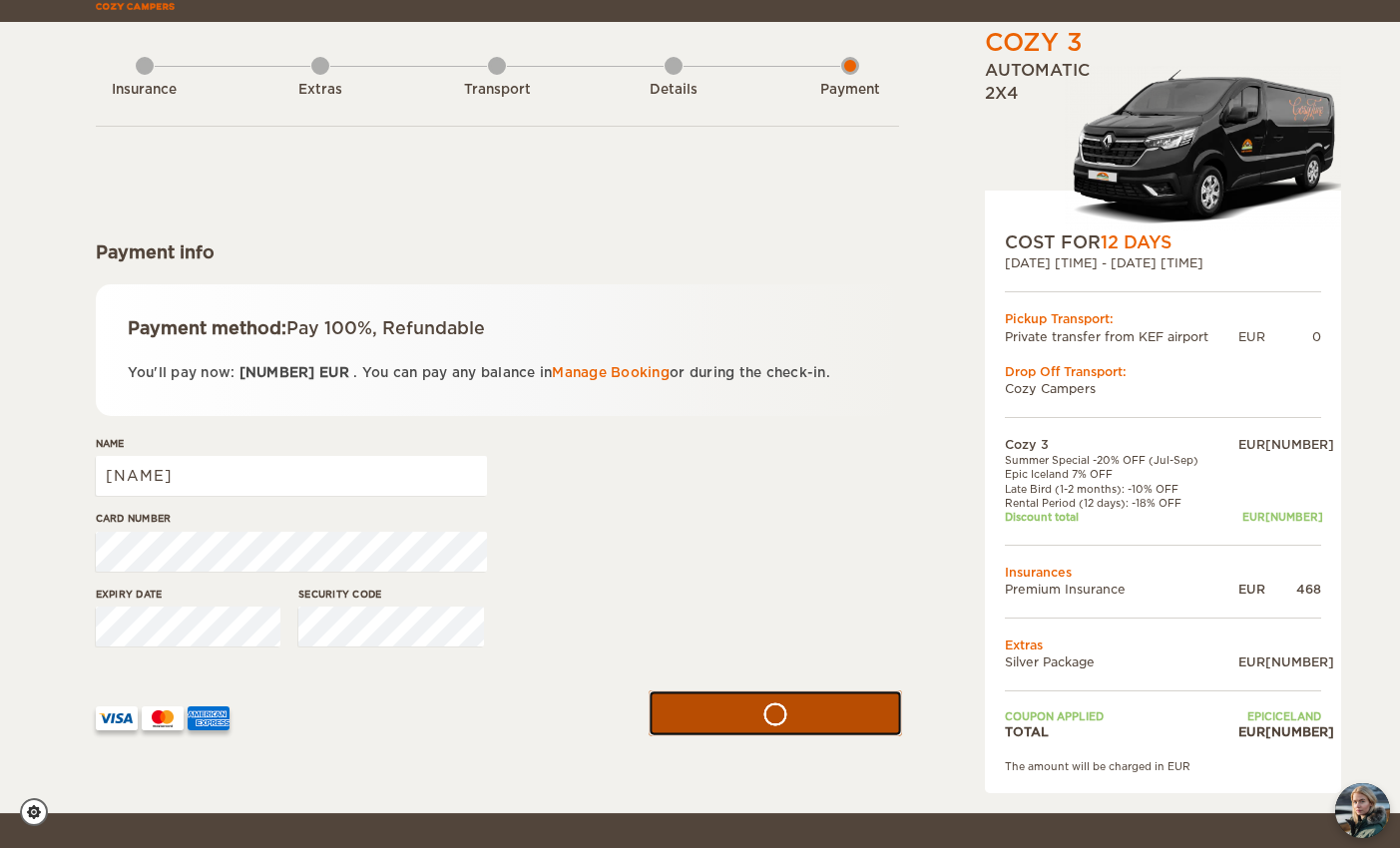 type 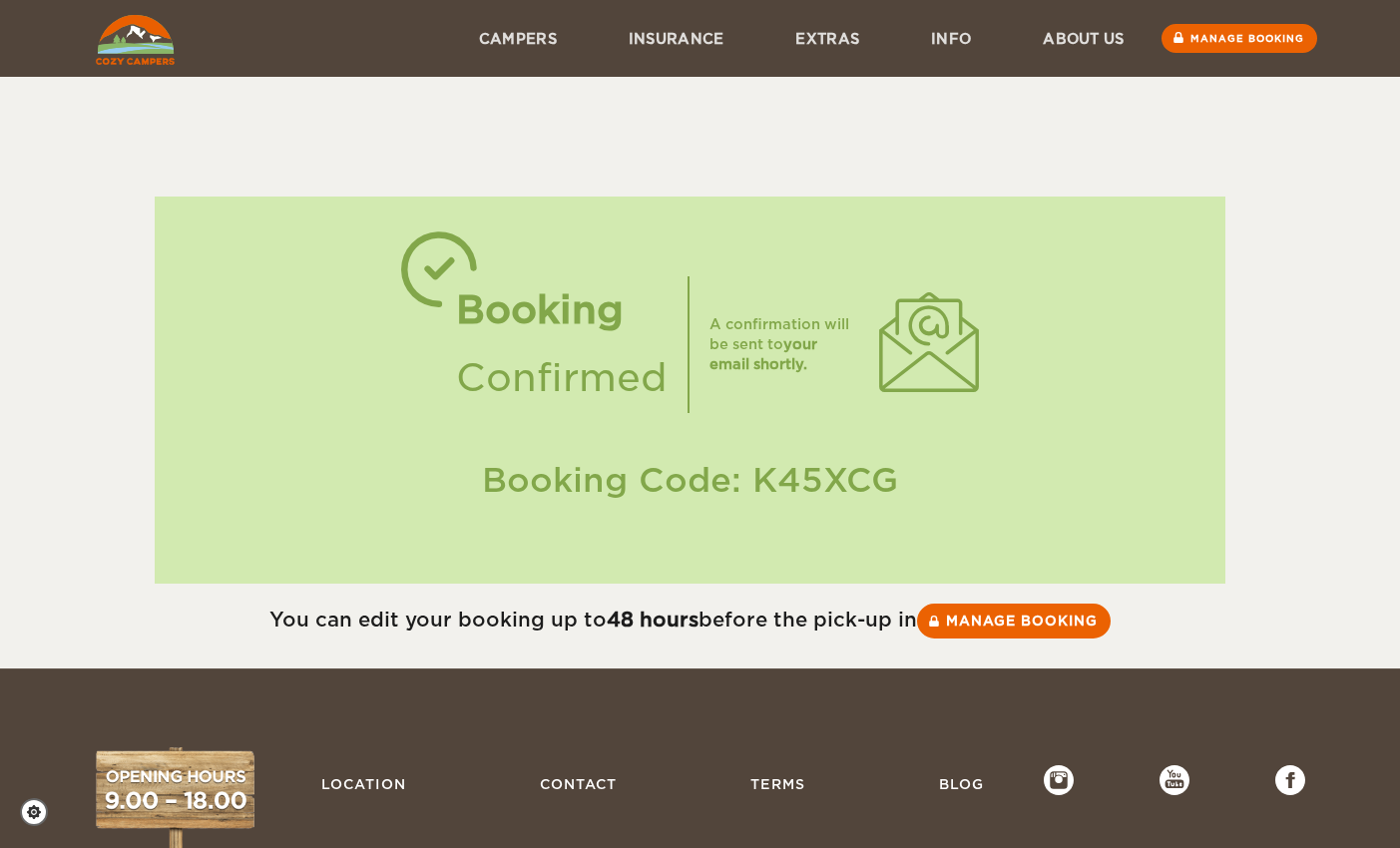scroll, scrollTop: 0, scrollLeft: 0, axis: both 